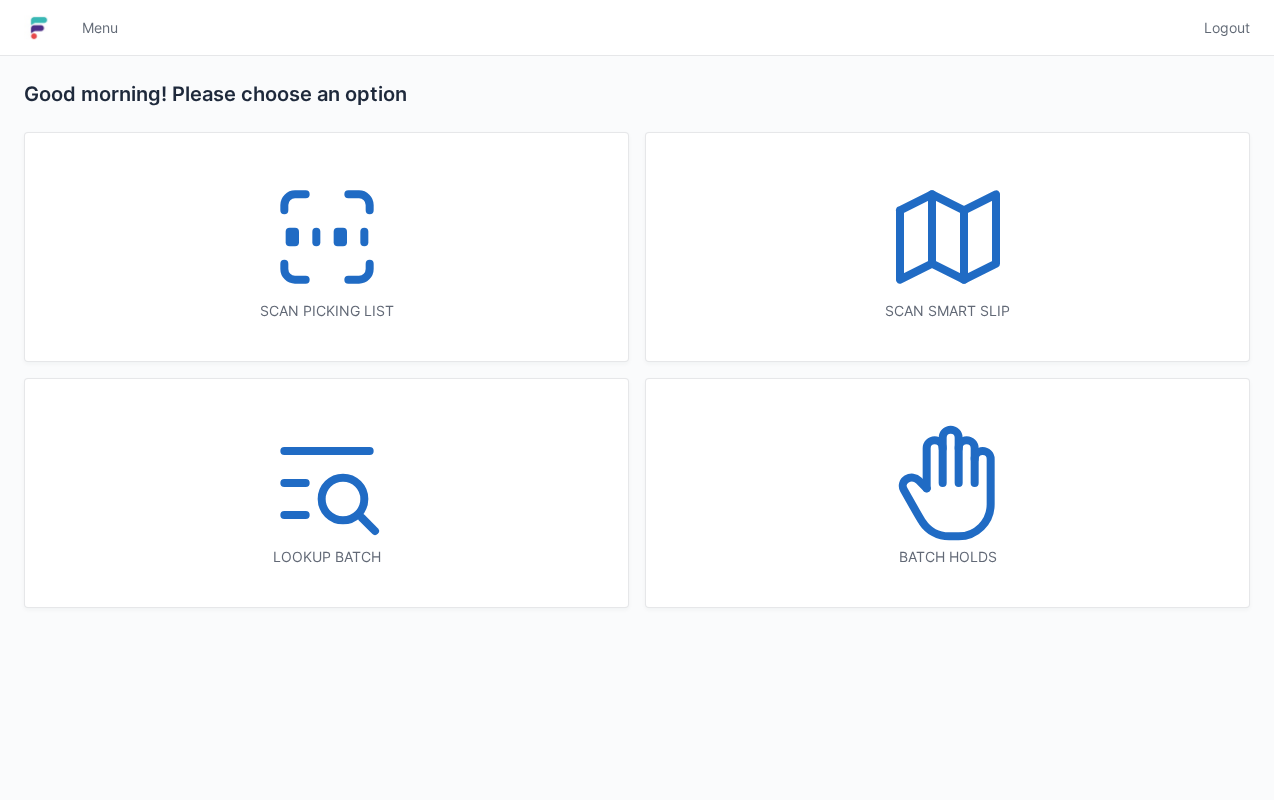 scroll, scrollTop: 0, scrollLeft: 0, axis: both 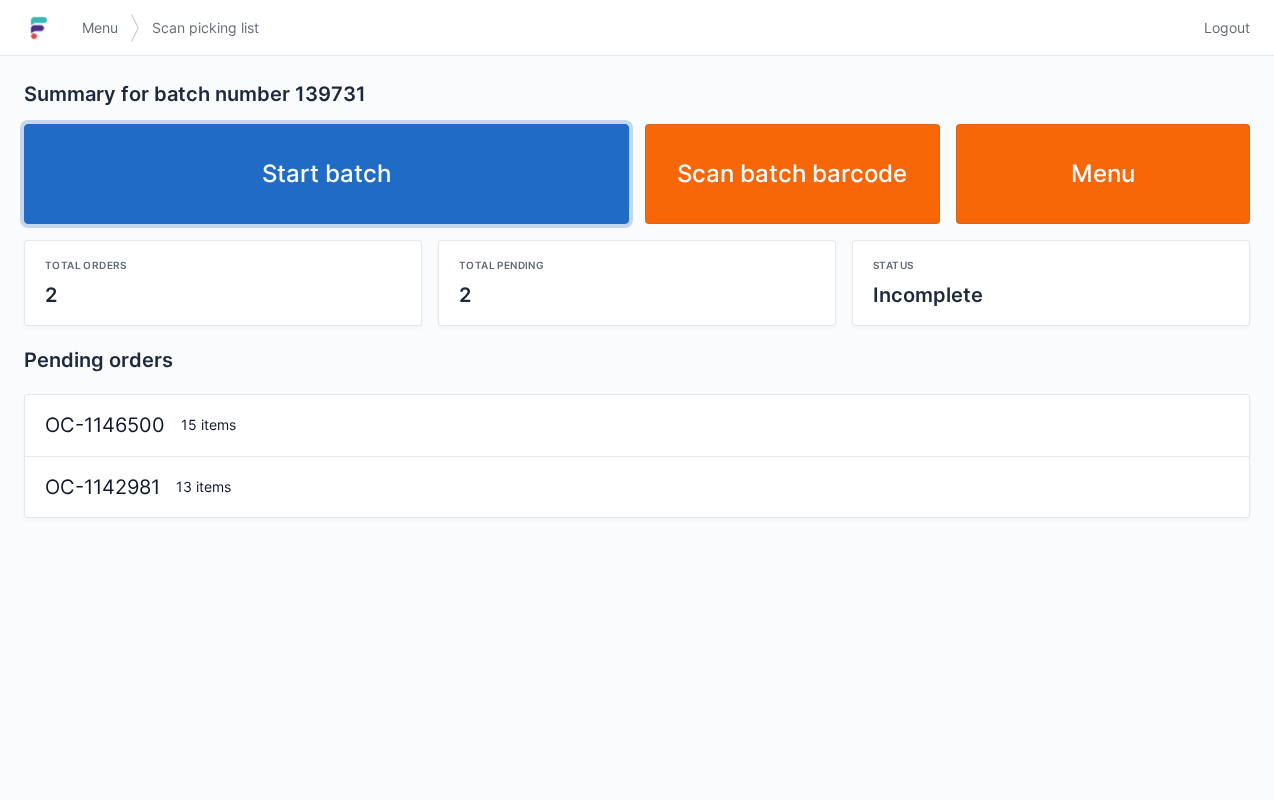 click on "Start batch" at bounding box center [326, 174] 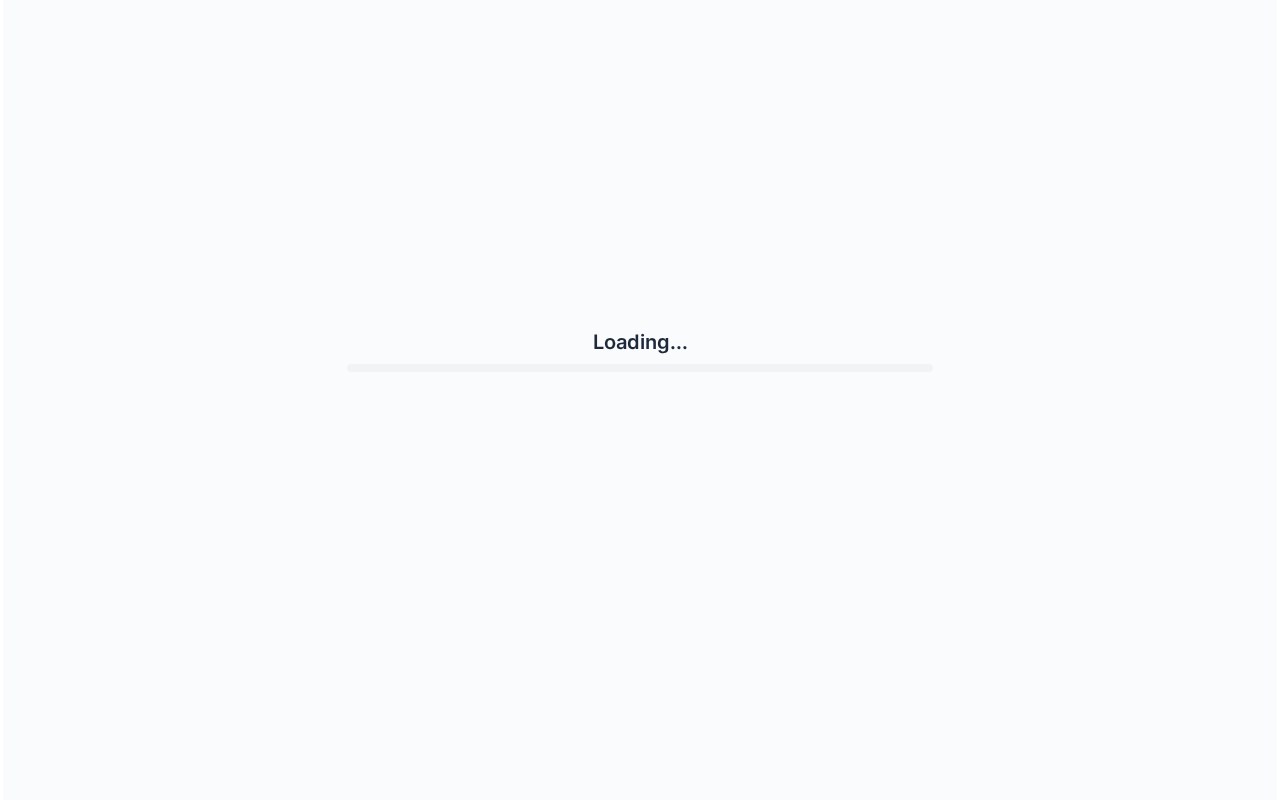 scroll, scrollTop: 0, scrollLeft: 0, axis: both 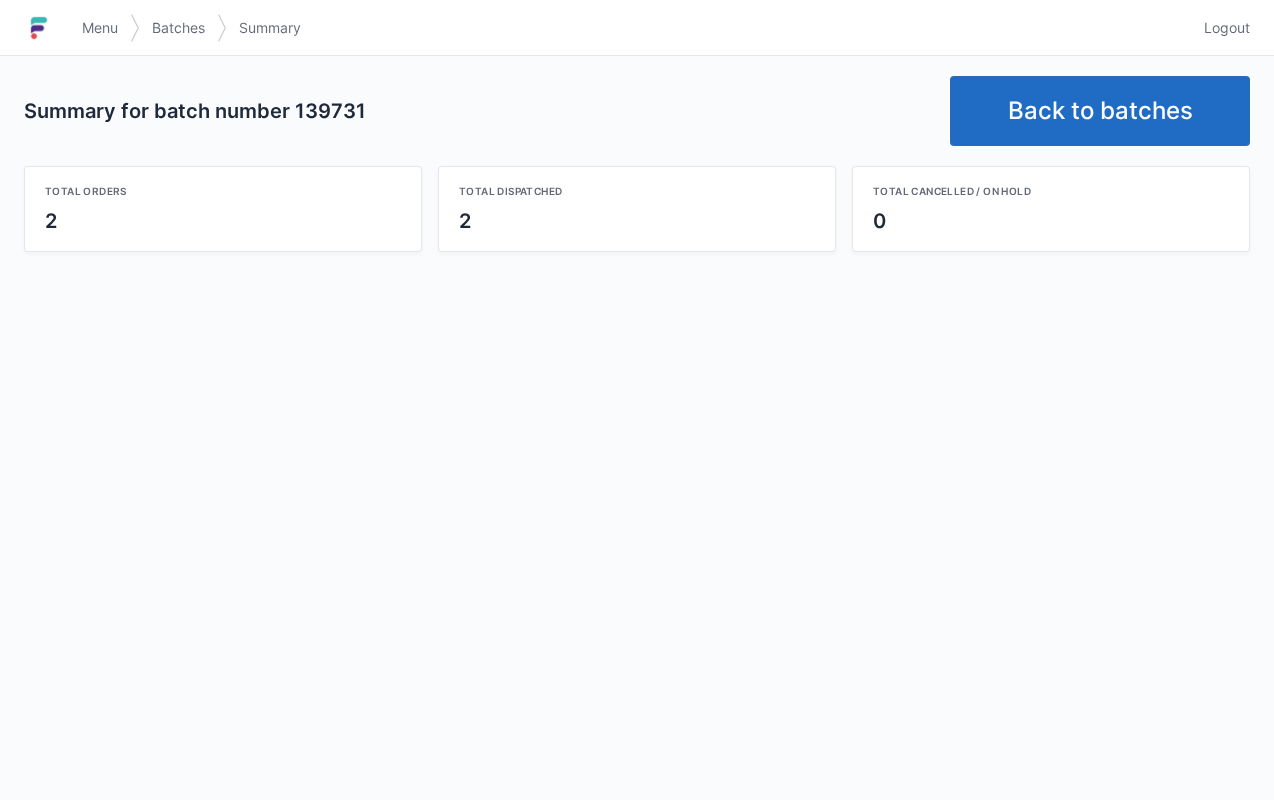 click on "Back to batches" at bounding box center (1100, 111) 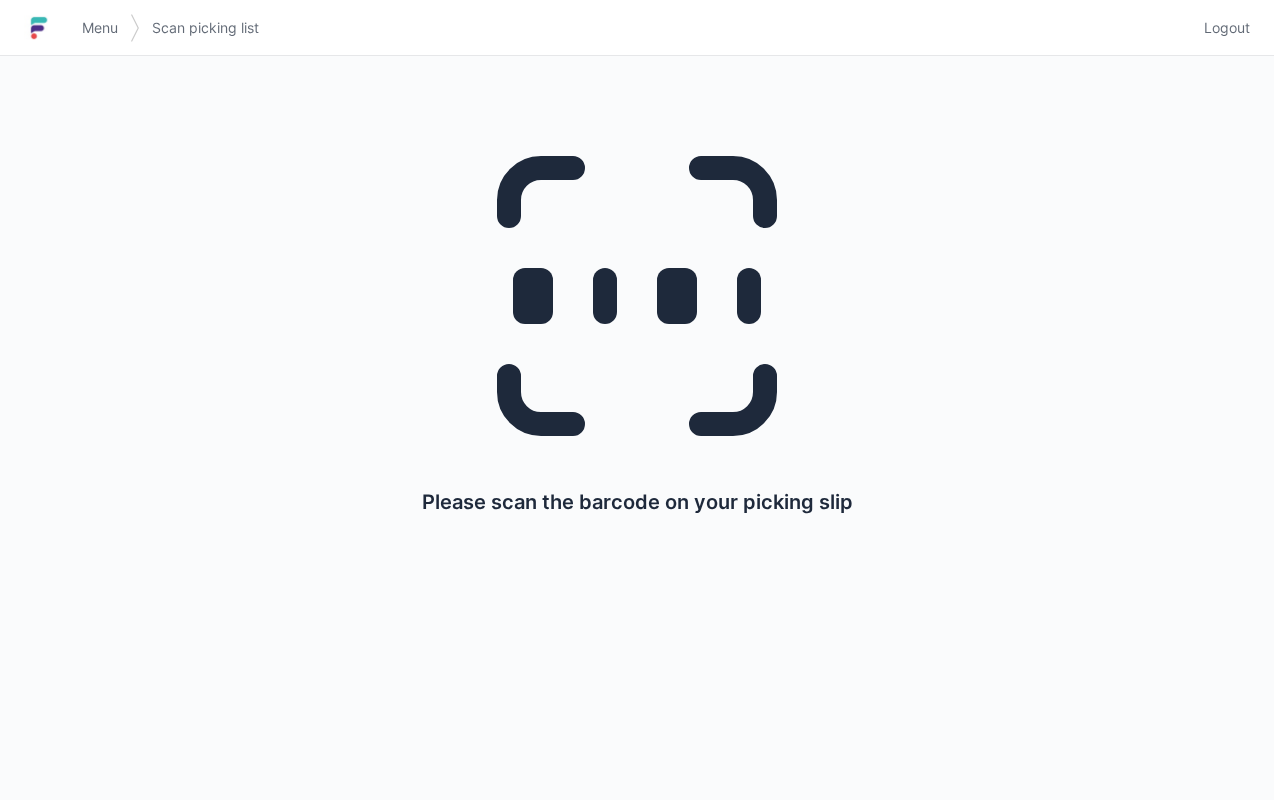 scroll, scrollTop: 0, scrollLeft: 0, axis: both 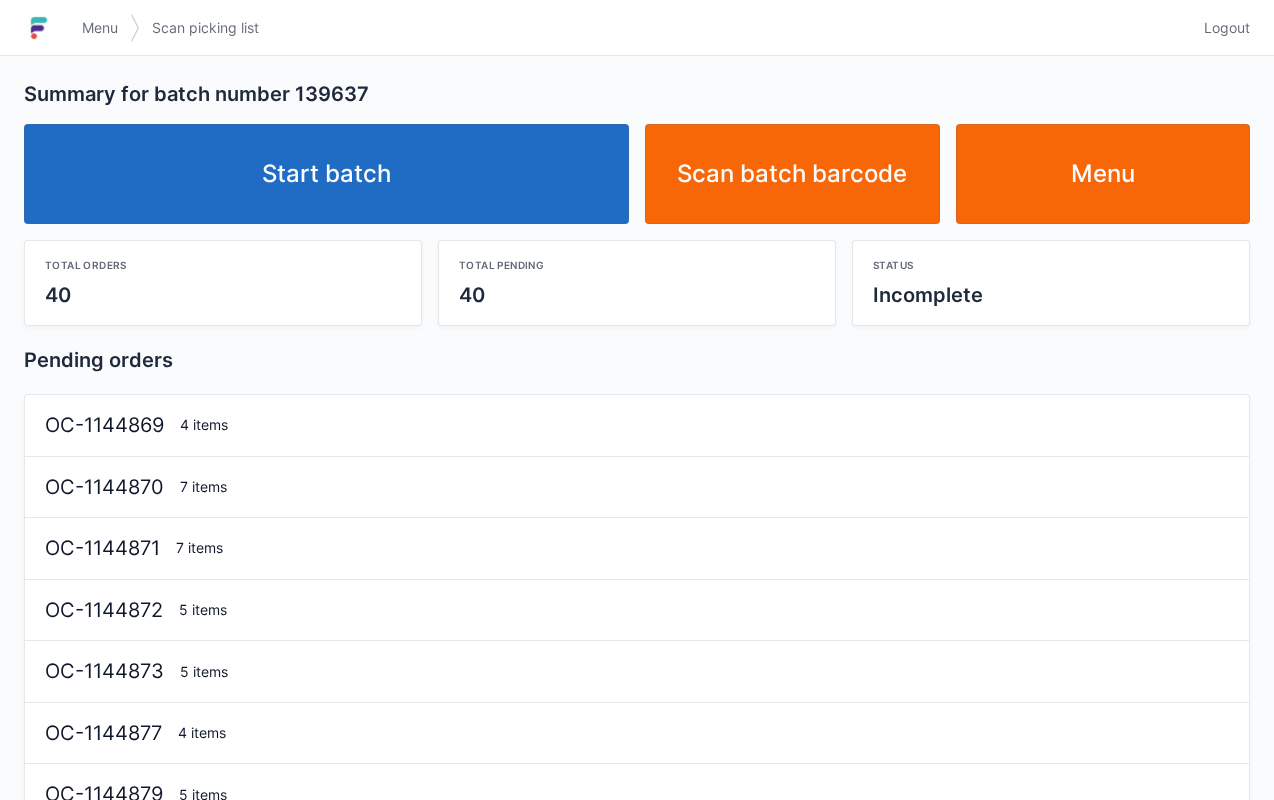 click on "Start batch" at bounding box center (326, 174) 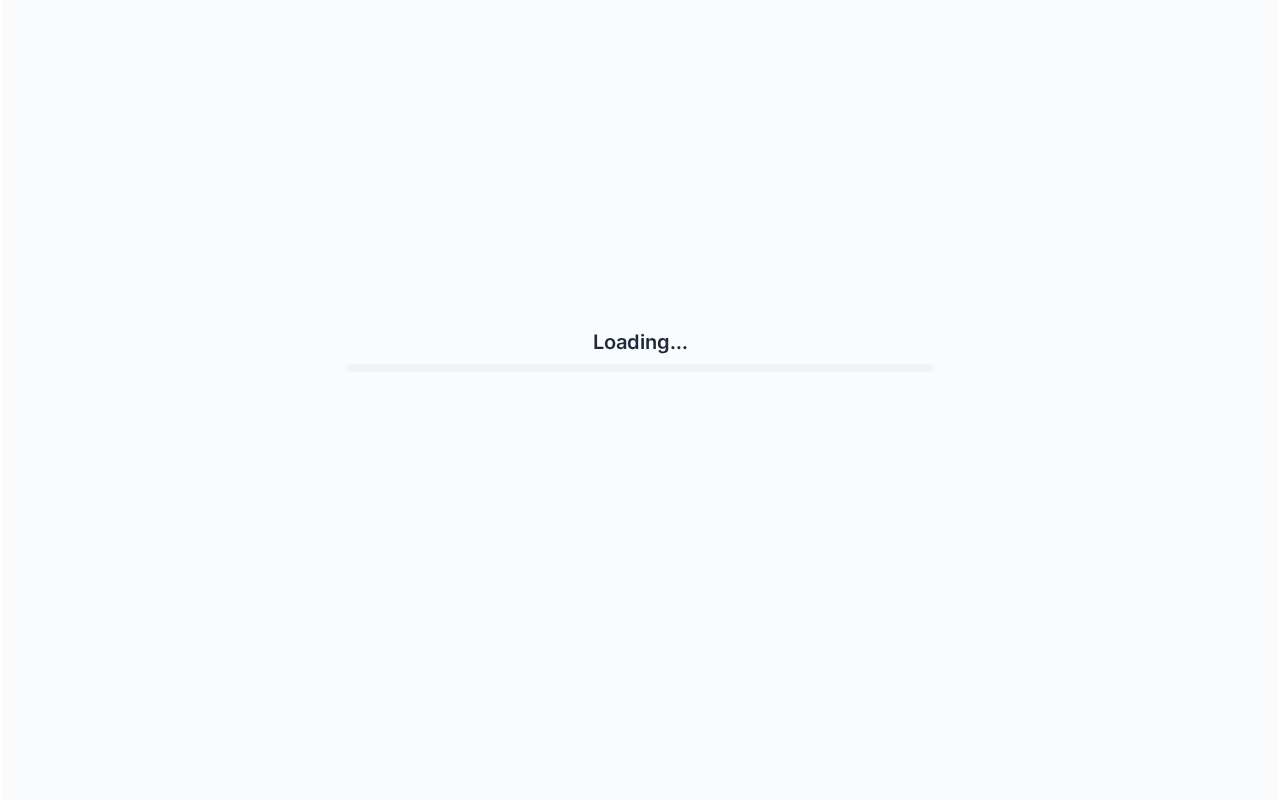 scroll, scrollTop: 0, scrollLeft: 0, axis: both 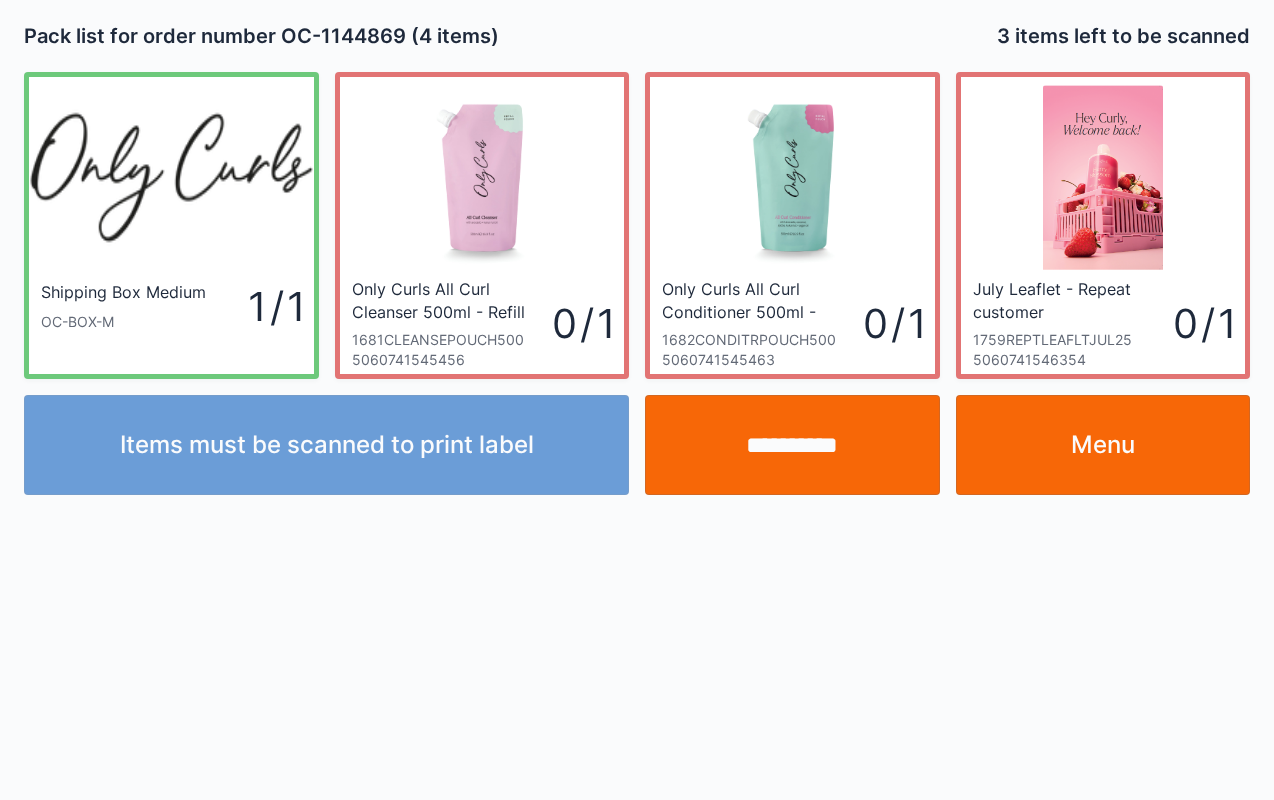 click on "**********" at bounding box center (637, 400) 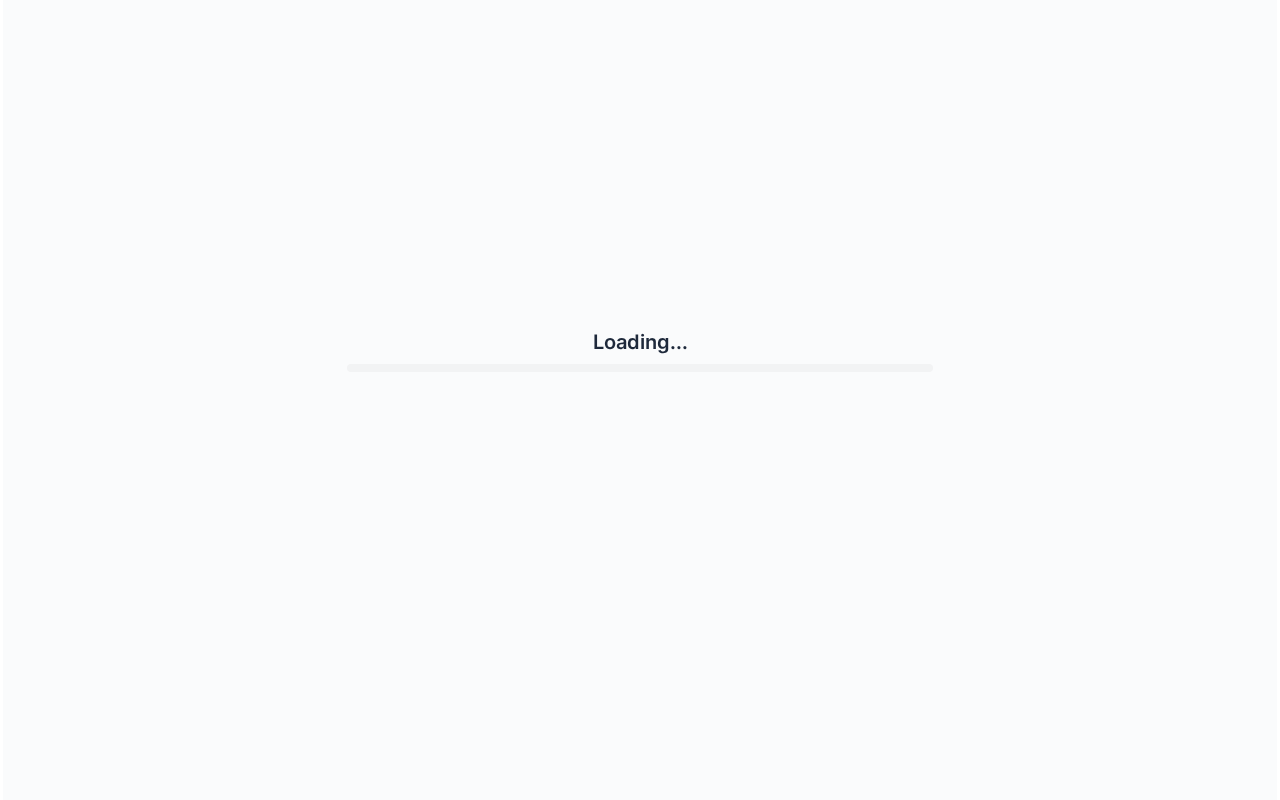 scroll, scrollTop: 0, scrollLeft: 0, axis: both 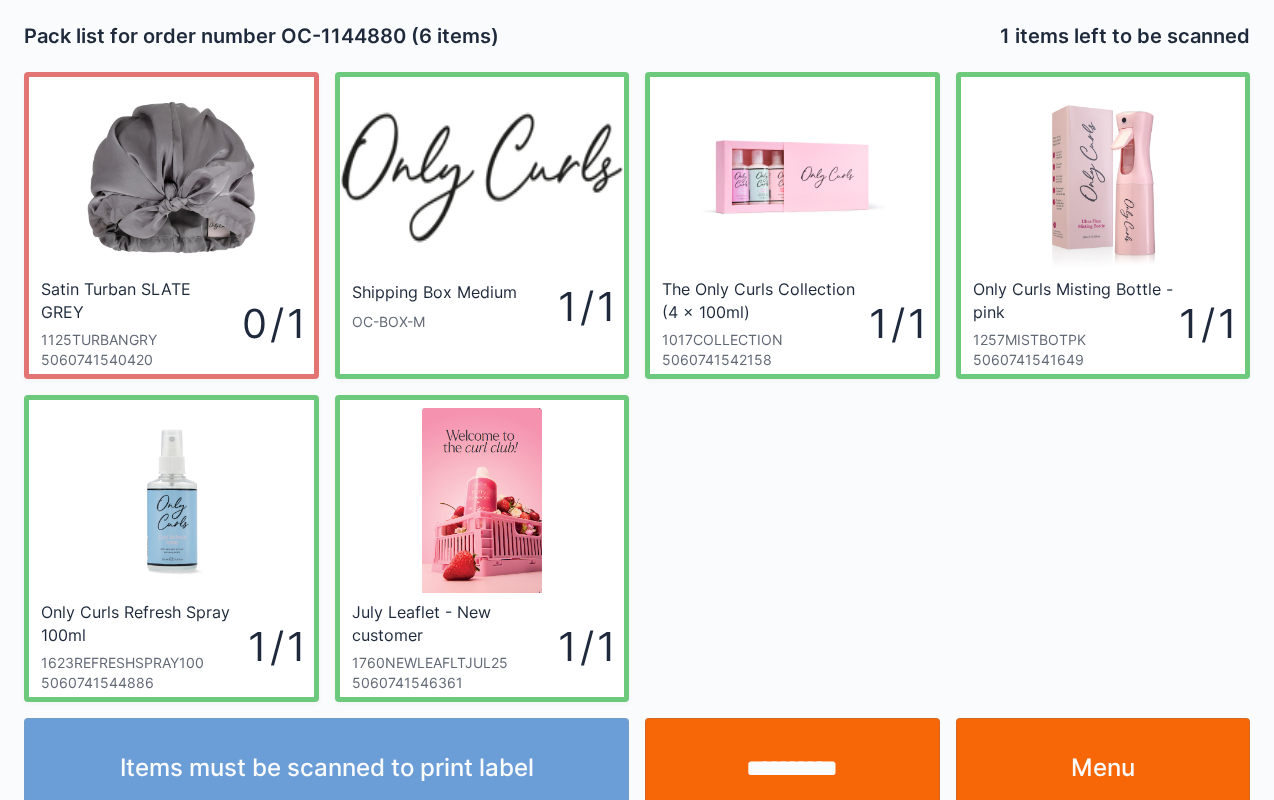 click on "**********" at bounding box center (792, 768) 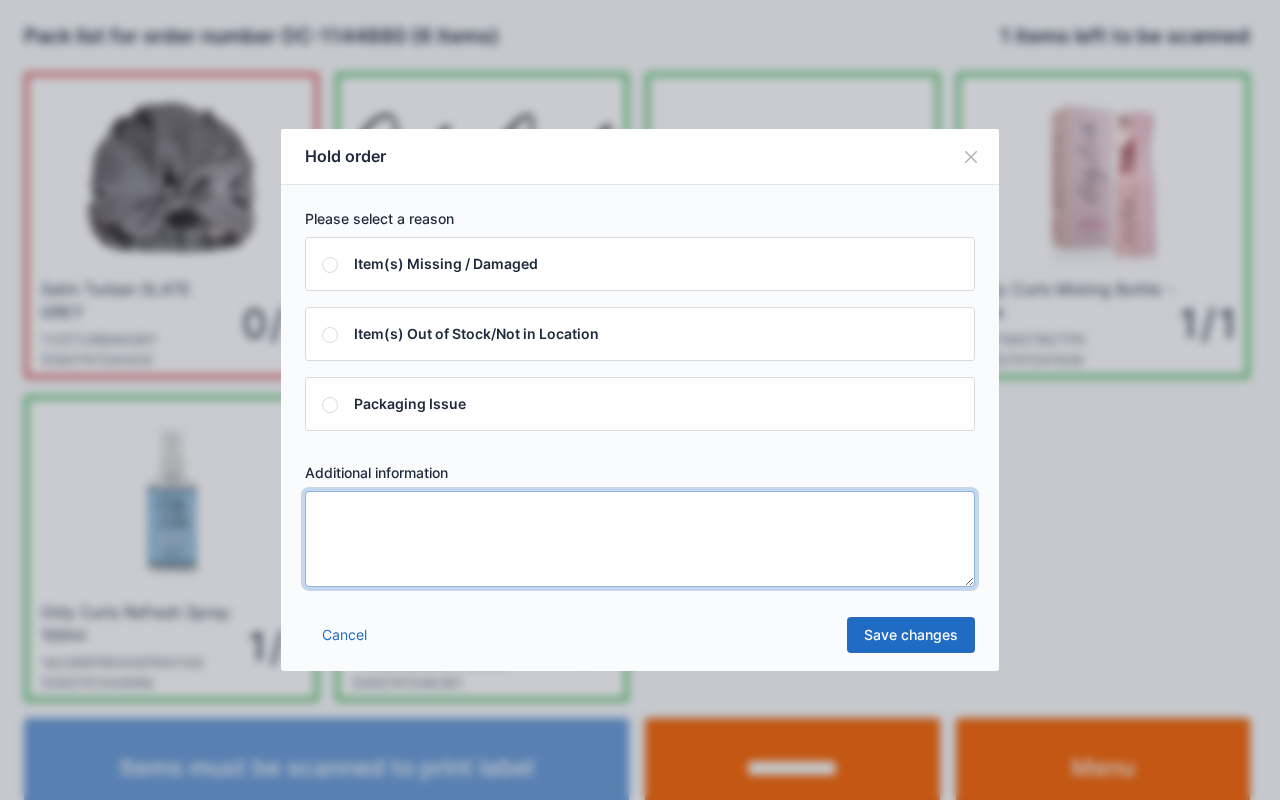 click at bounding box center [640, 539] 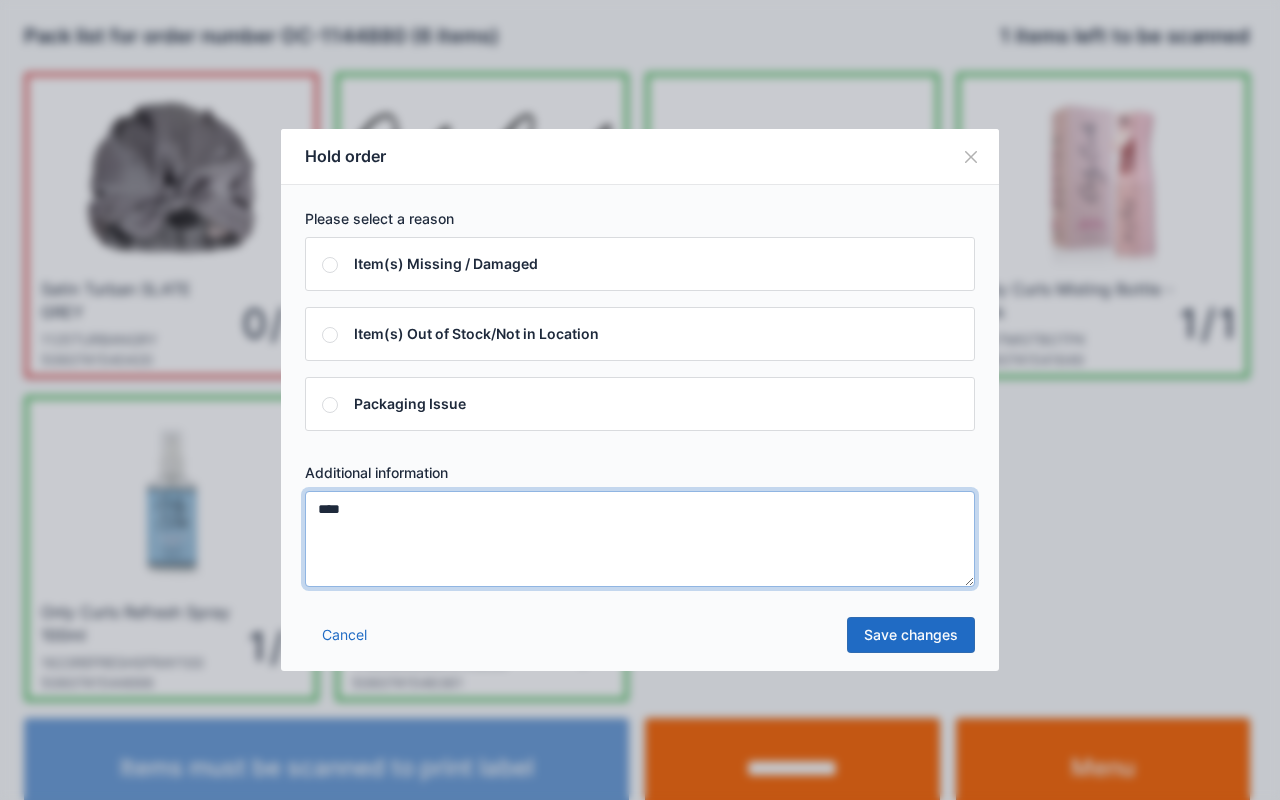 type on "****" 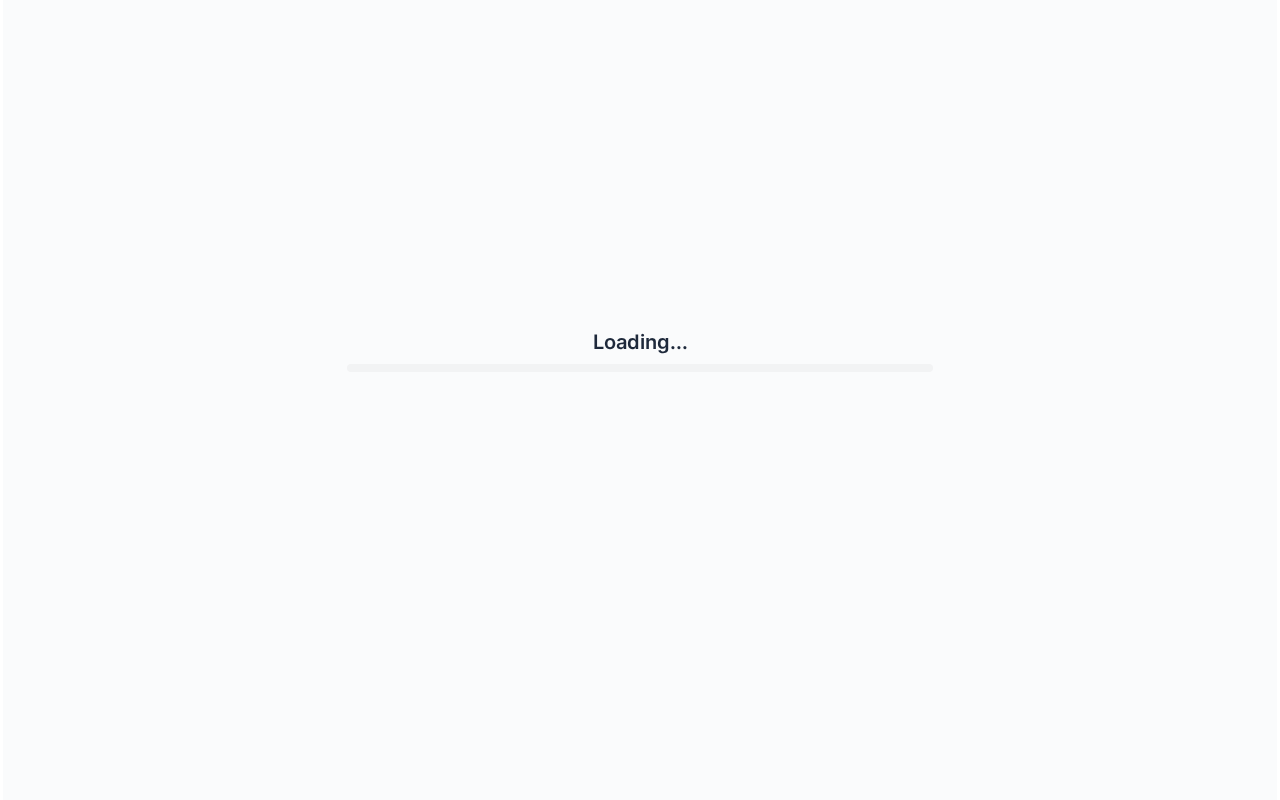 scroll, scrollTop: 0, scrollLeft: 0, axis: both 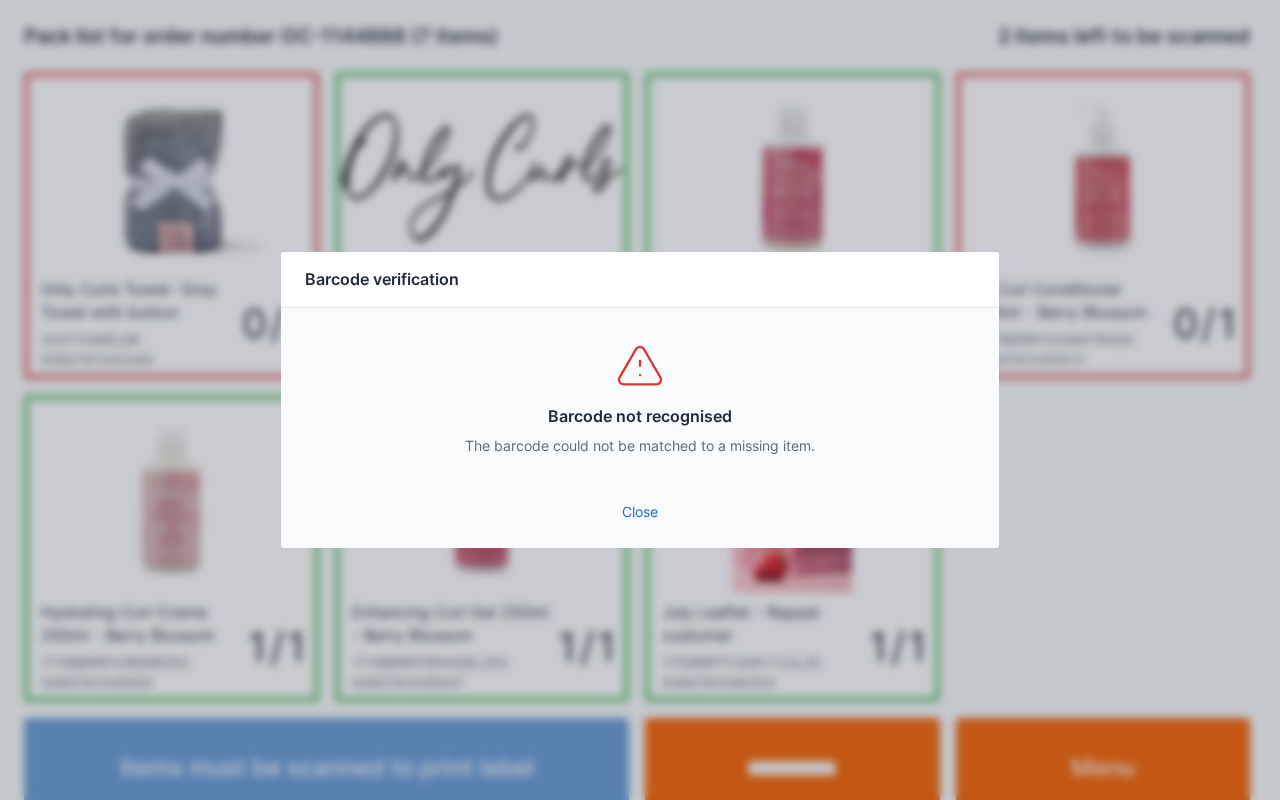 click on "Close" at bounding box center [640, 512] 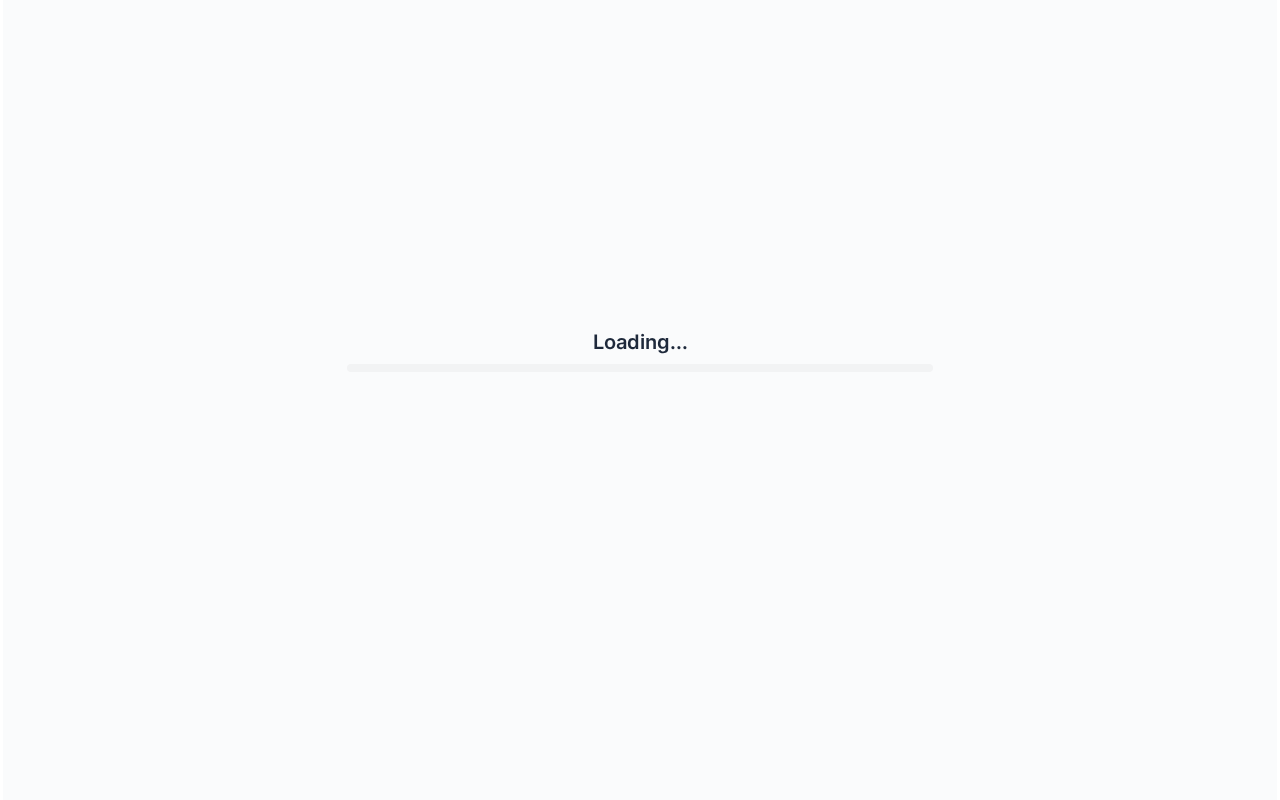scroll, scrollTop: 0, scrollLeft: 0, axis: both 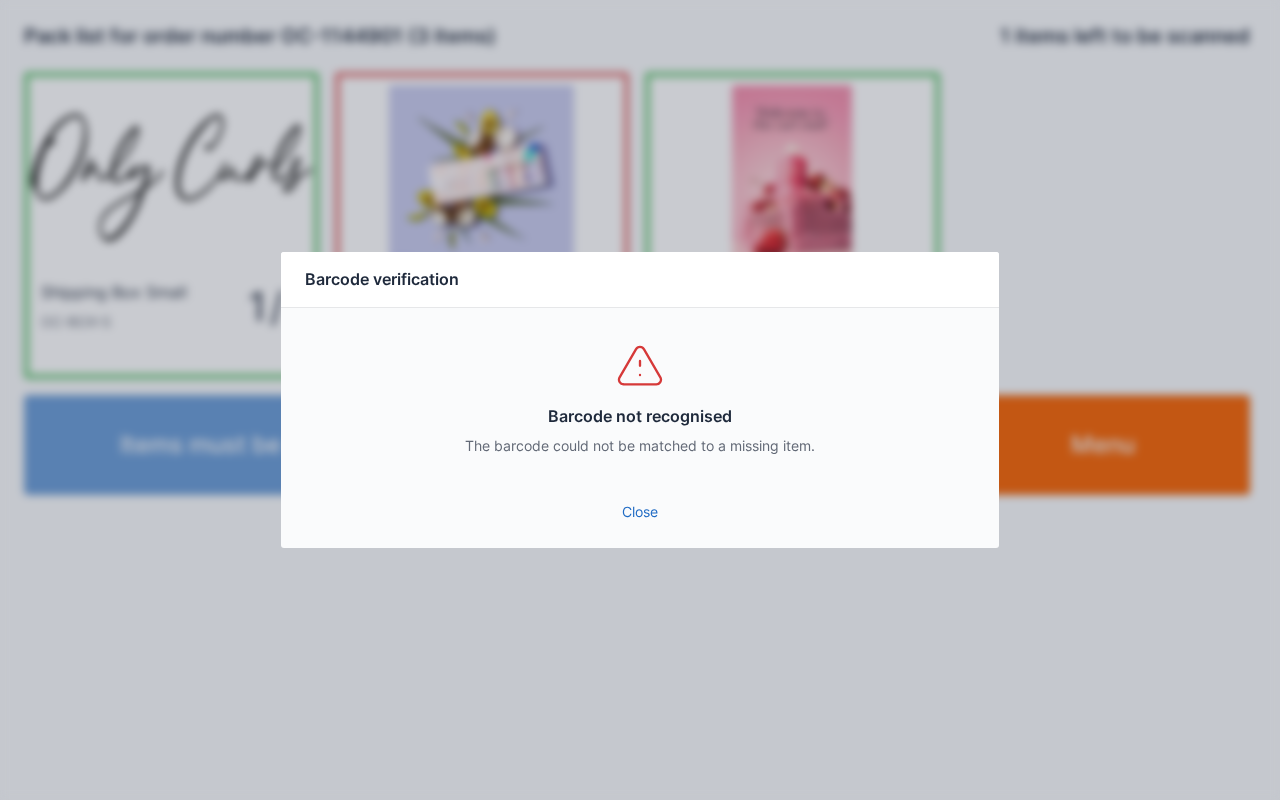 click on "Close" at bounding box center [640, 512] 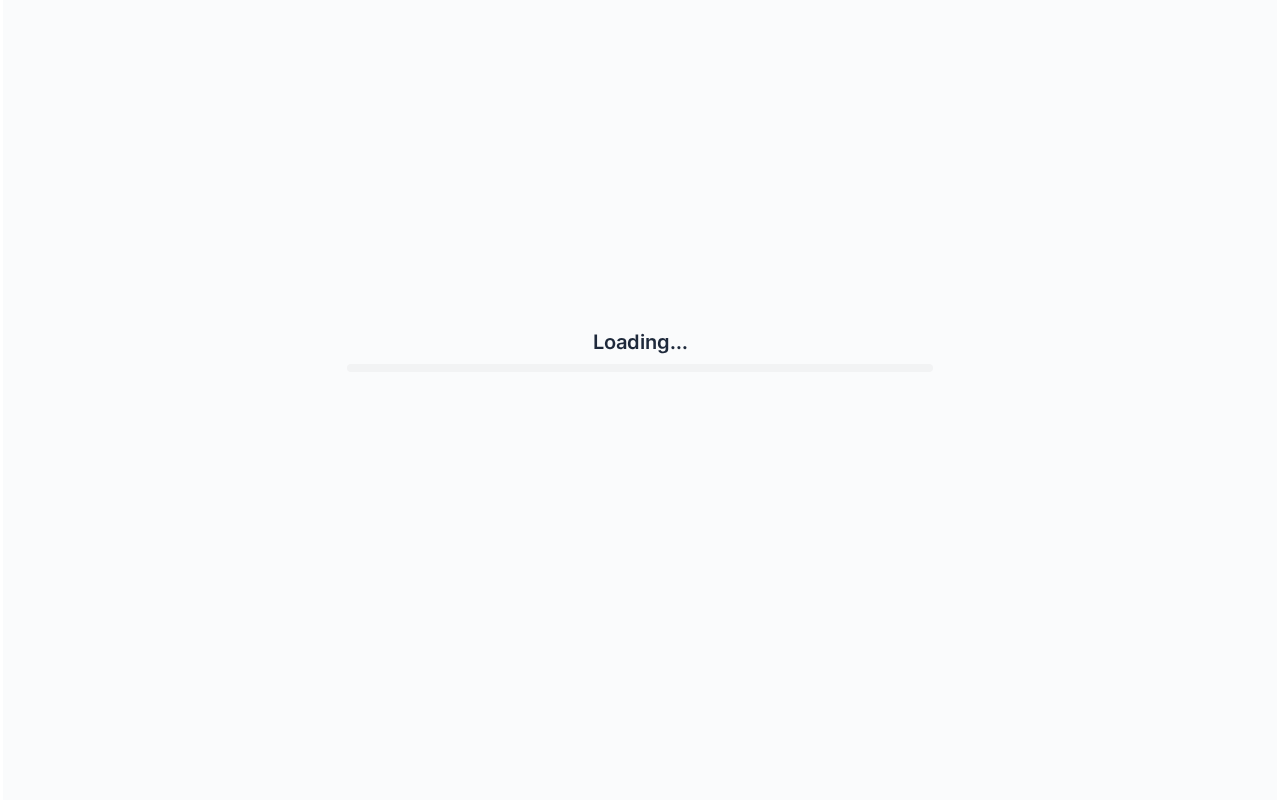 scroll, scrollTop: 0, scrollLeft: 0, axis: both 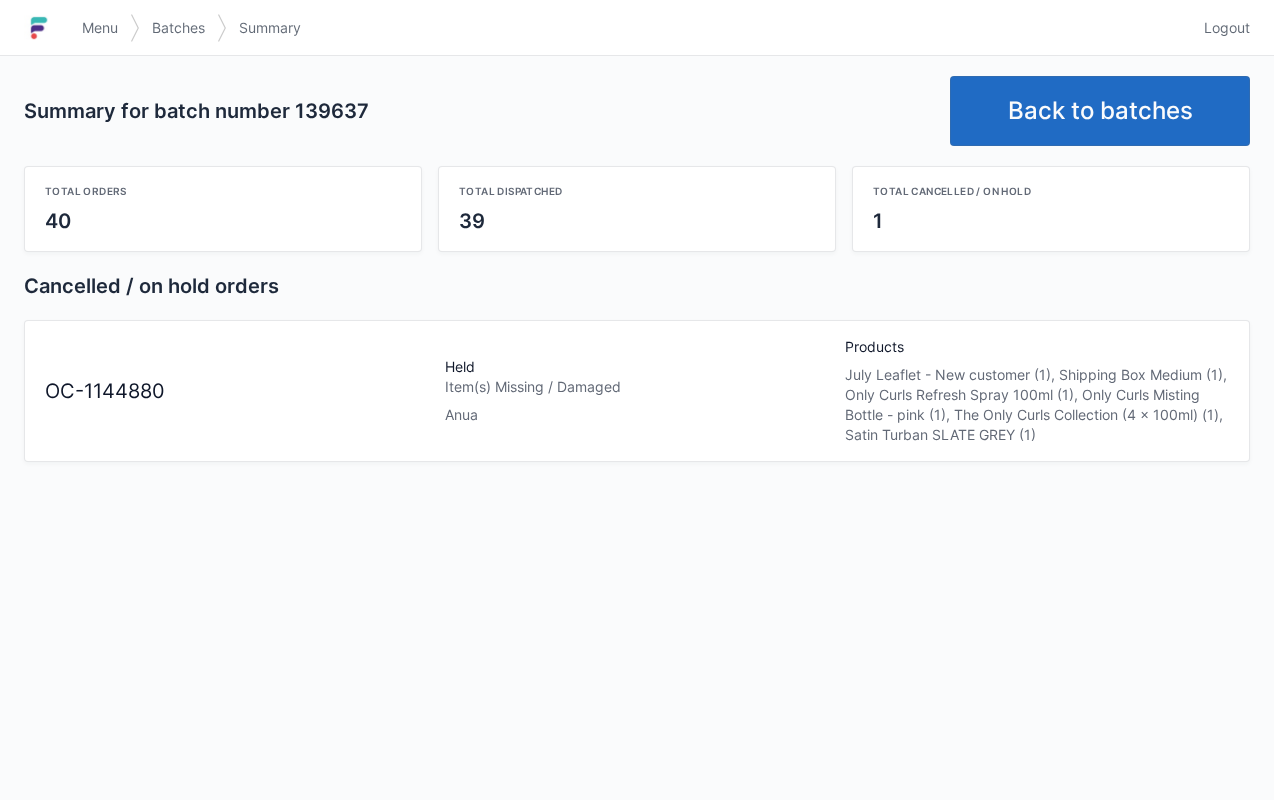 click at bounding box center [47, 28] 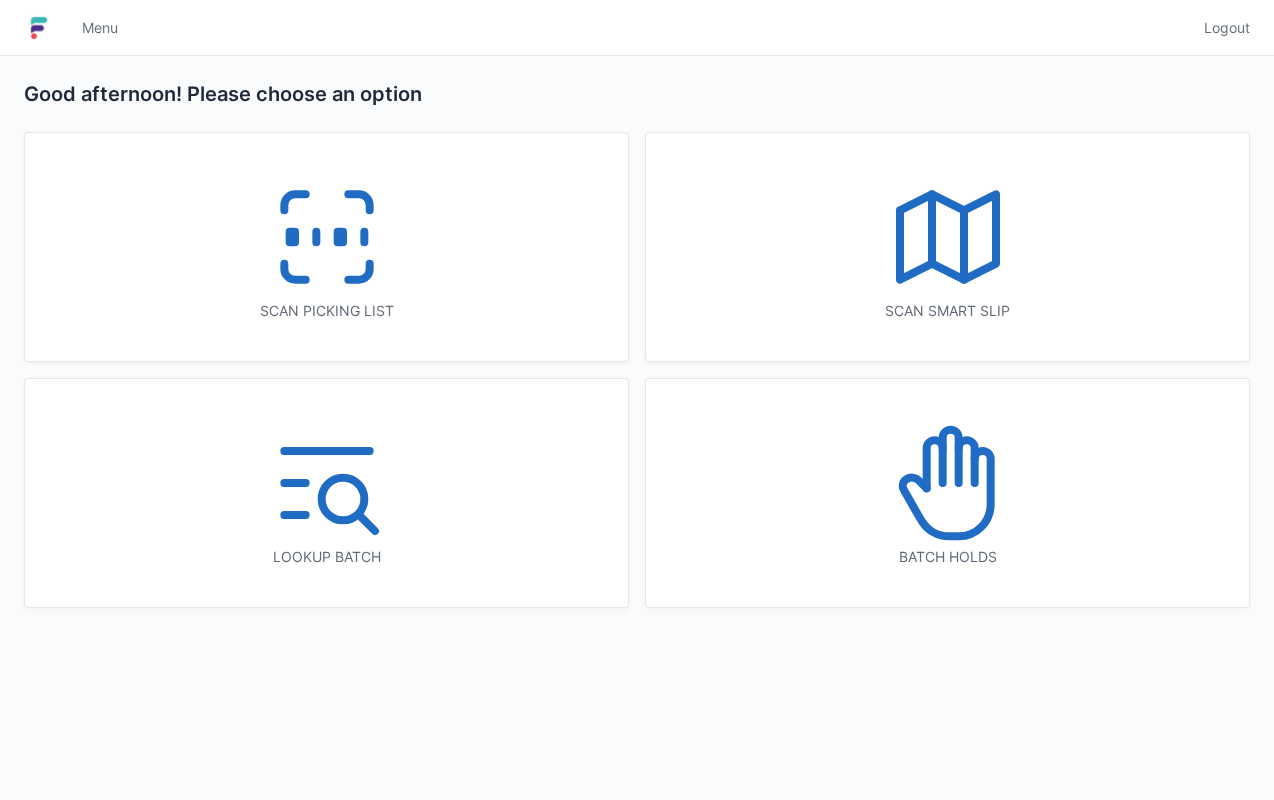 scroll, scrollTop: 0, scrollLeft: 0, axis: both 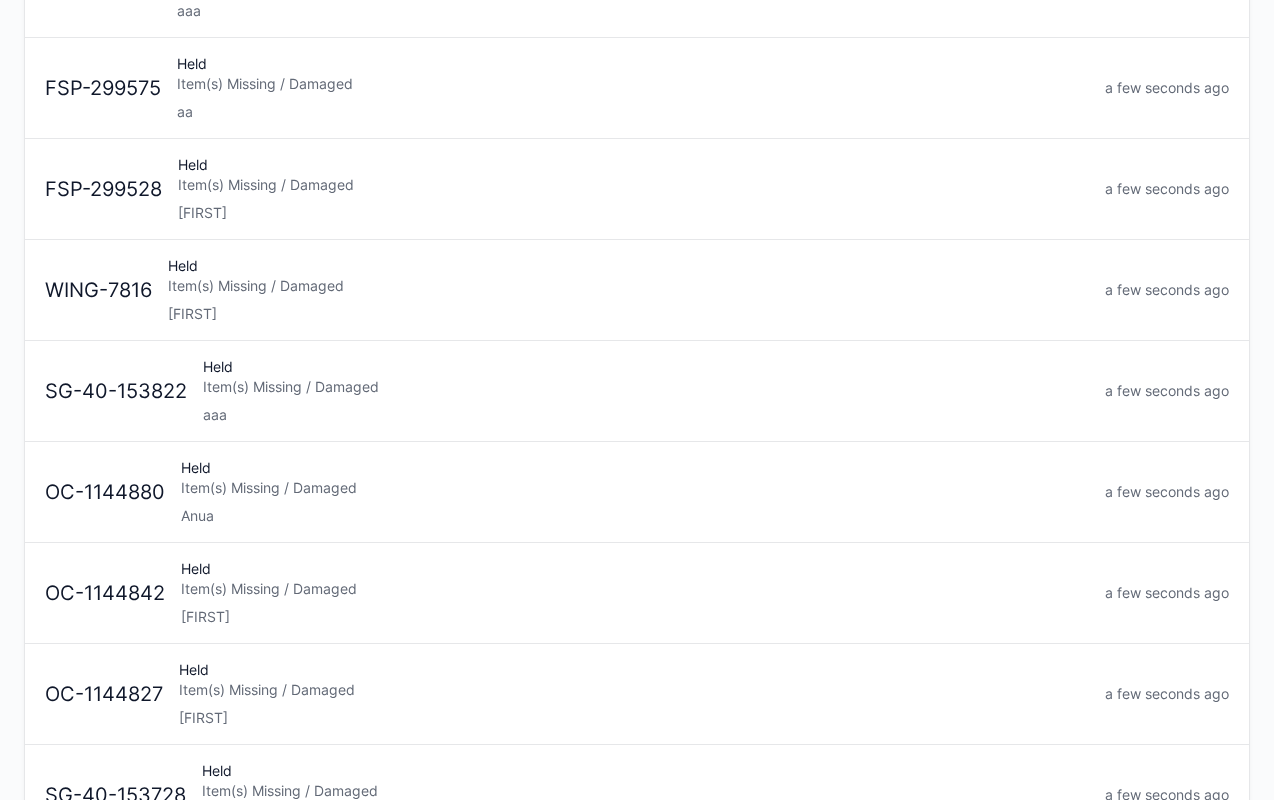 click on "Item(s) Missing / Damaged" at bounding box center (635, 488) 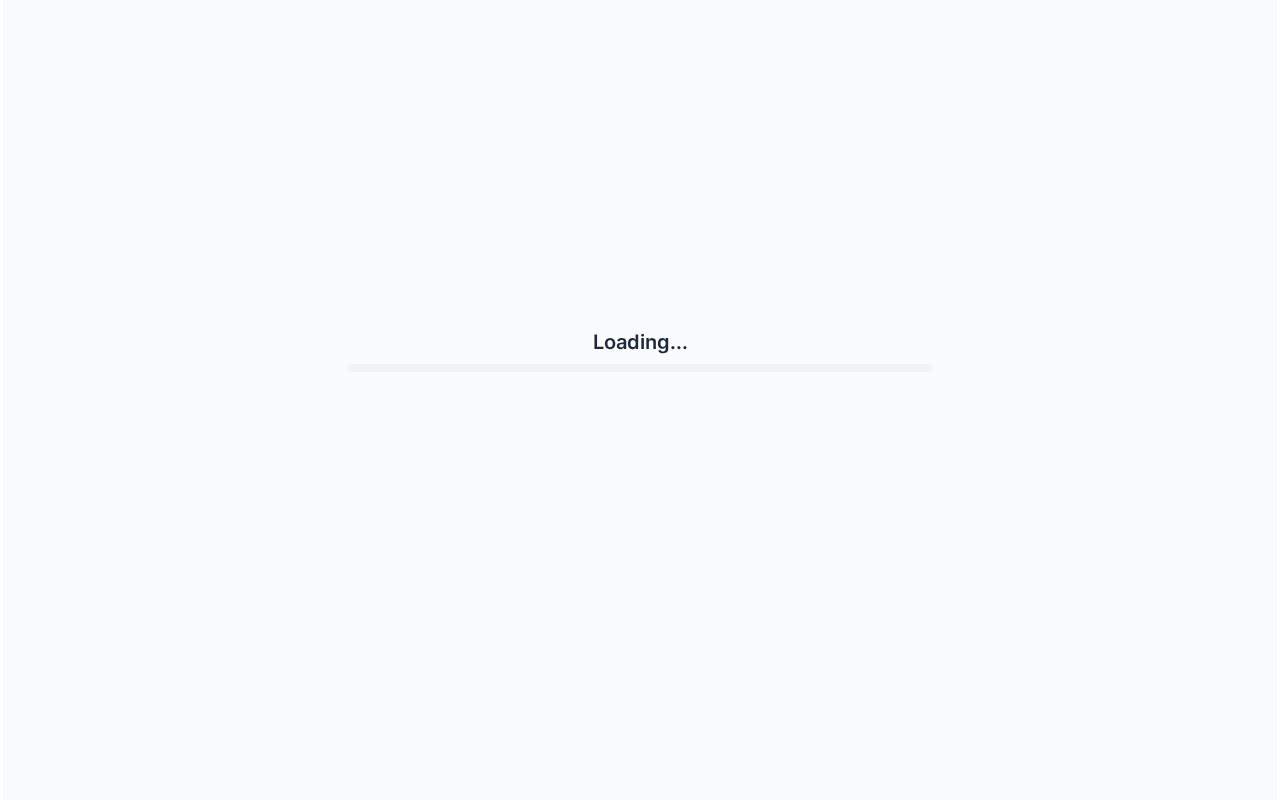 scroll, scrollTop: 0, scrollLeft: 0, axis: both 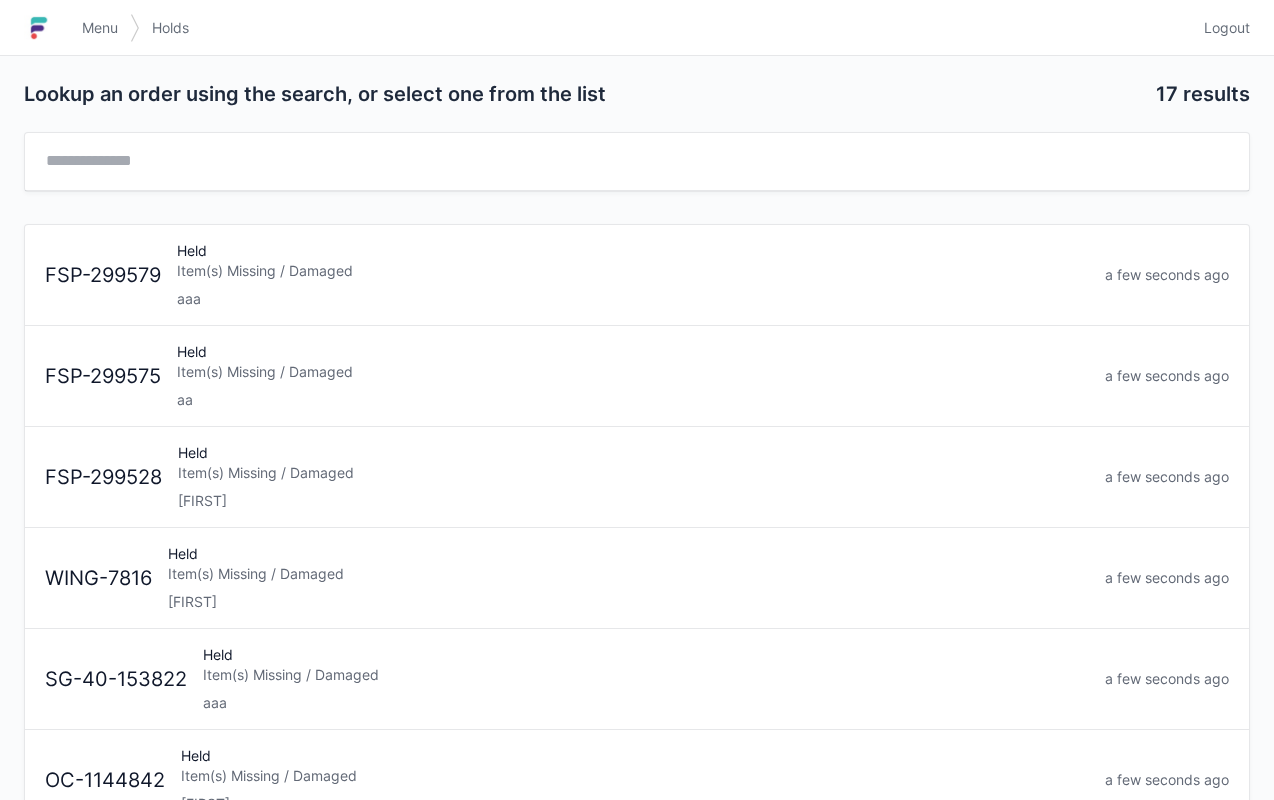 click on "Menu" at bounding box center [100, 28] 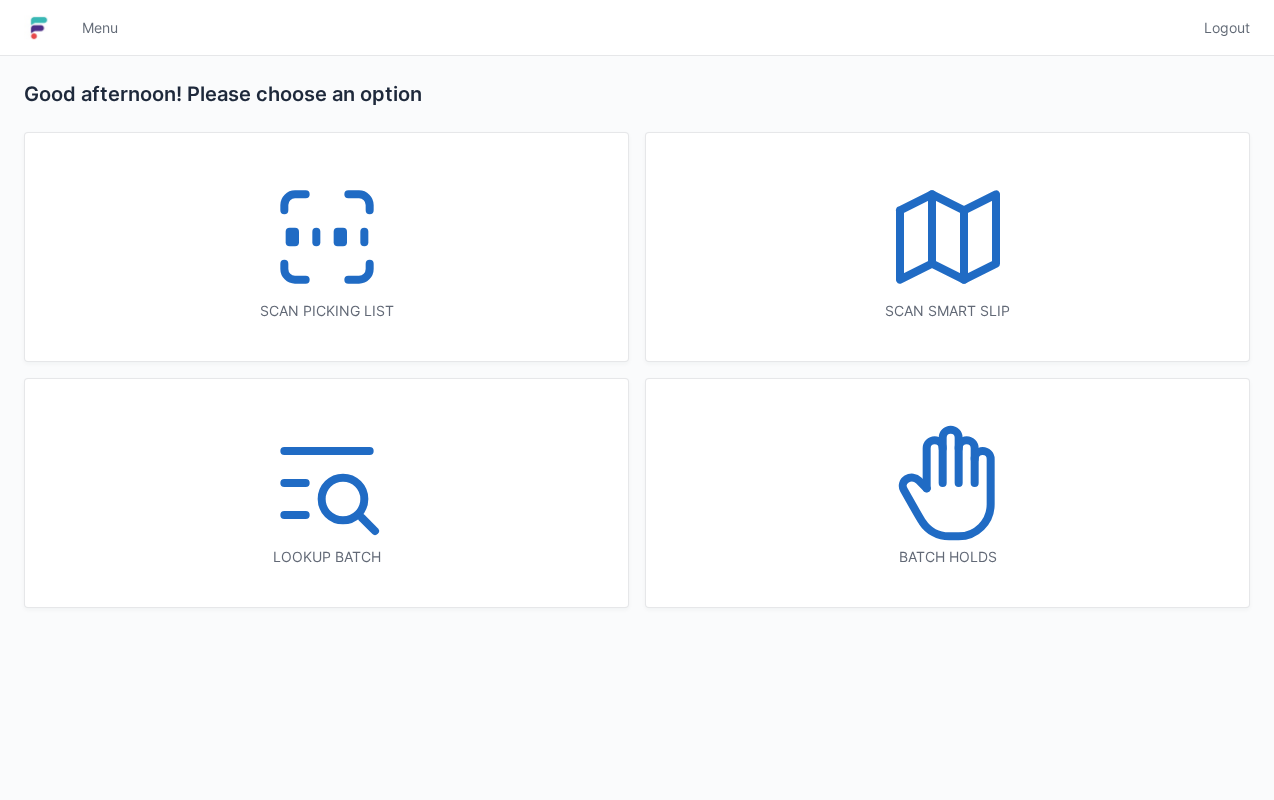 scroll, scrollTop: 0, scrollLeft: 0, axis: both 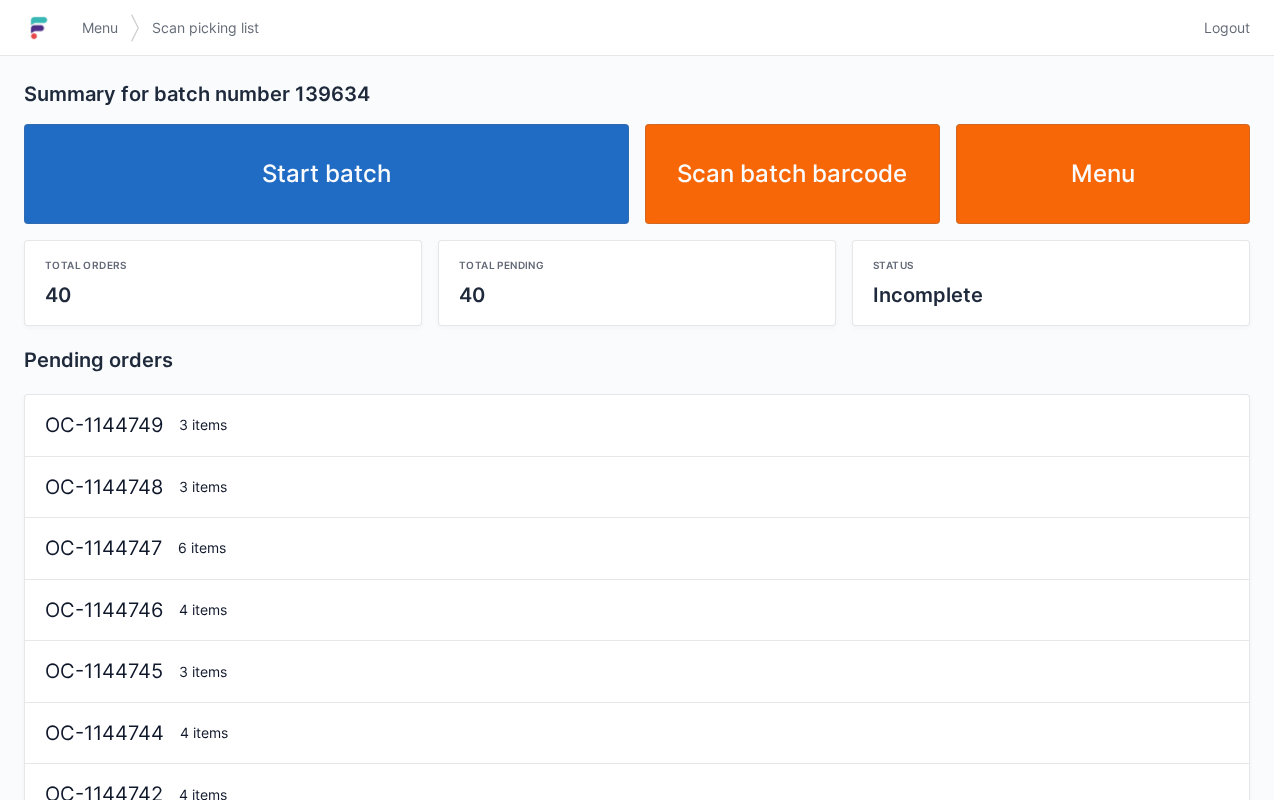 click on "Start batch" at bounding box center (326, 174) 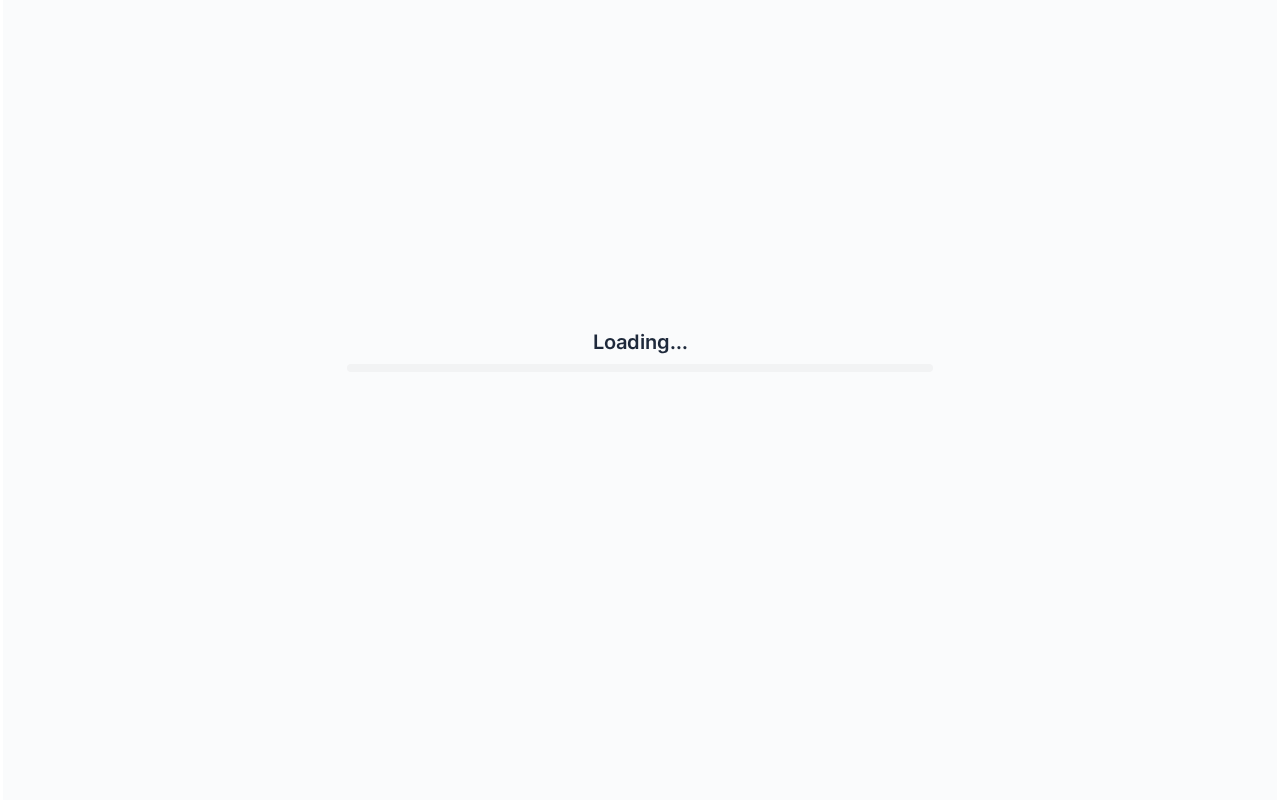 scroll, scrollTop: 0, scrollLeft: 0, axis: both 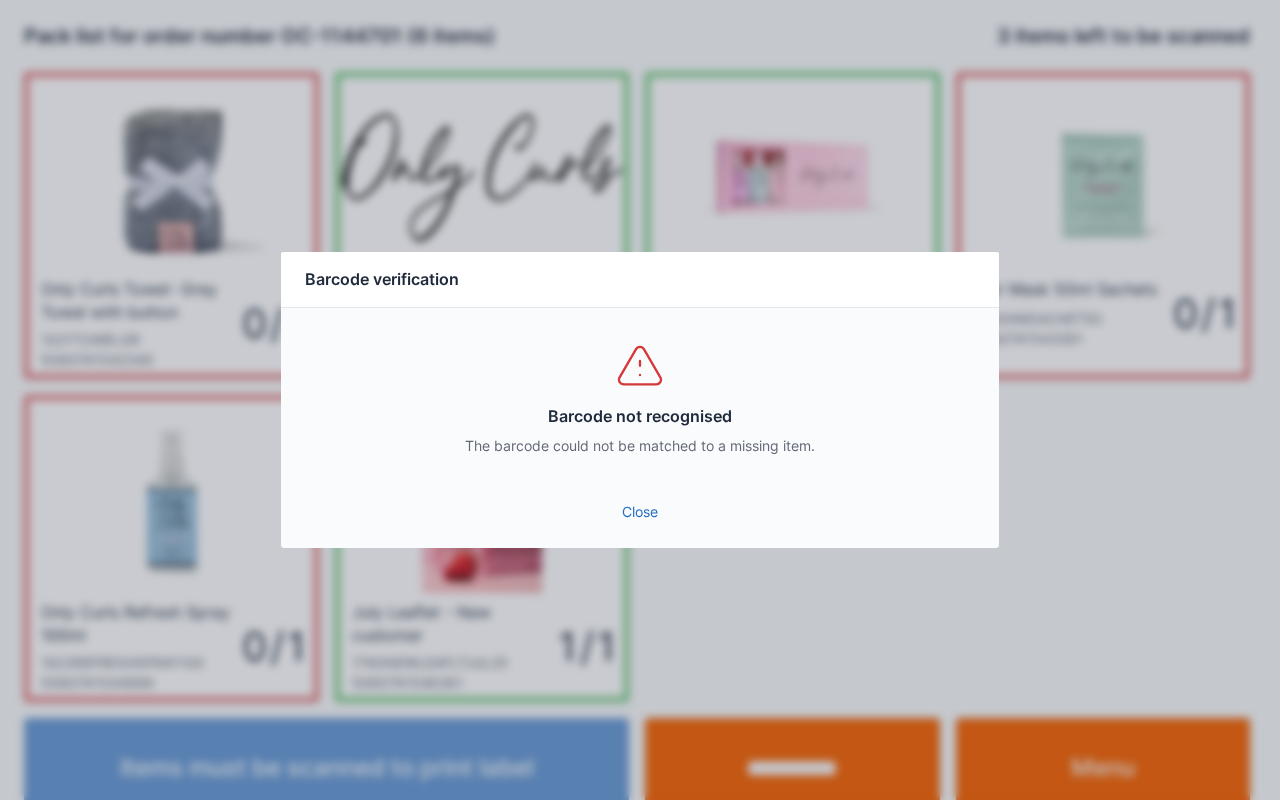 click on "Close" at bounding box center (640, 512) 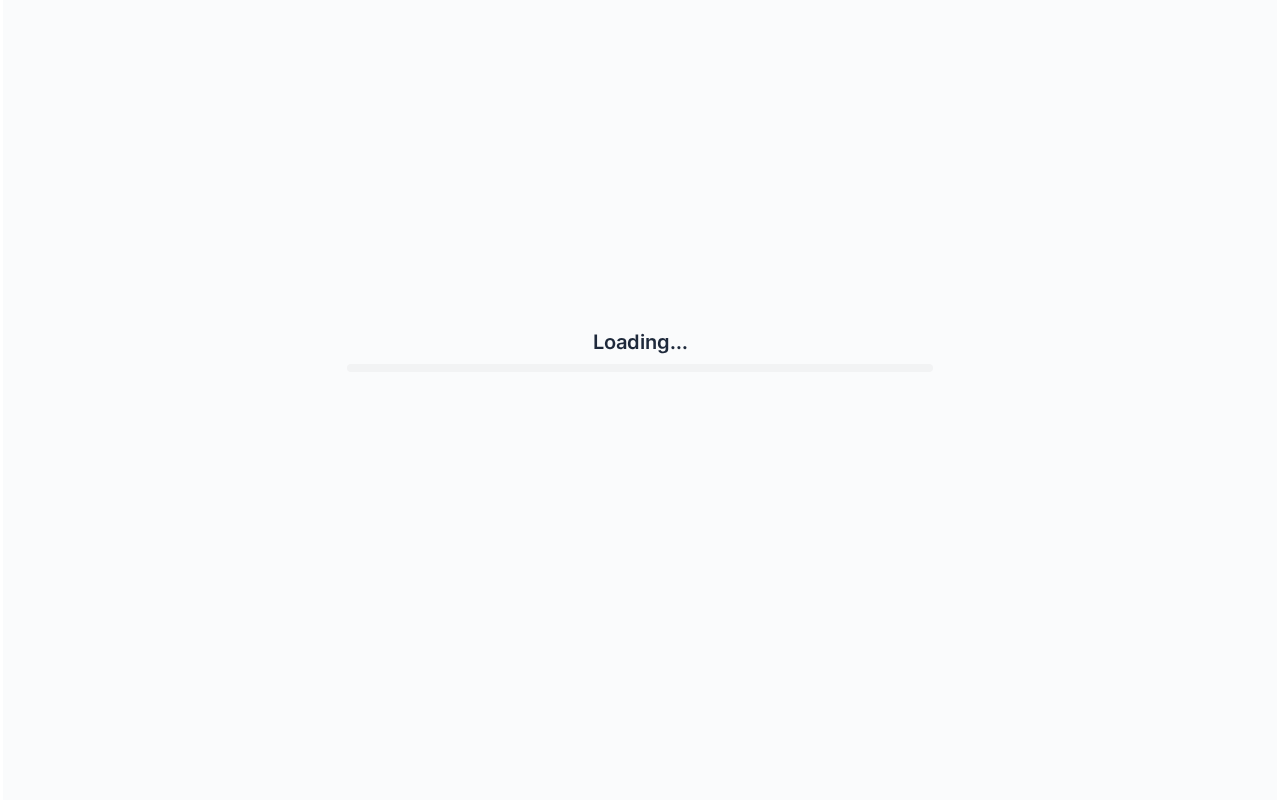 scroll, scrollTop: 0, scrollLeft: 0, axis: both 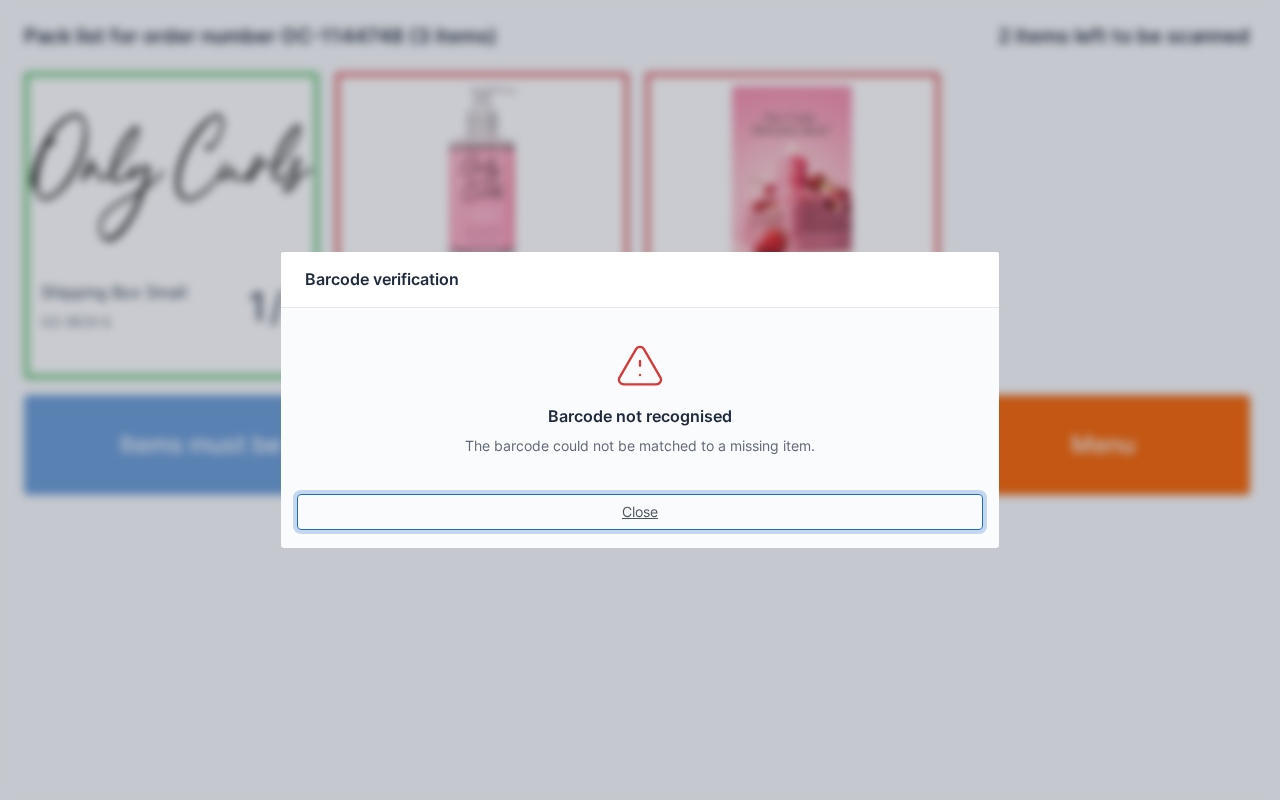 click on "Close" at bounding box center [640, 512] 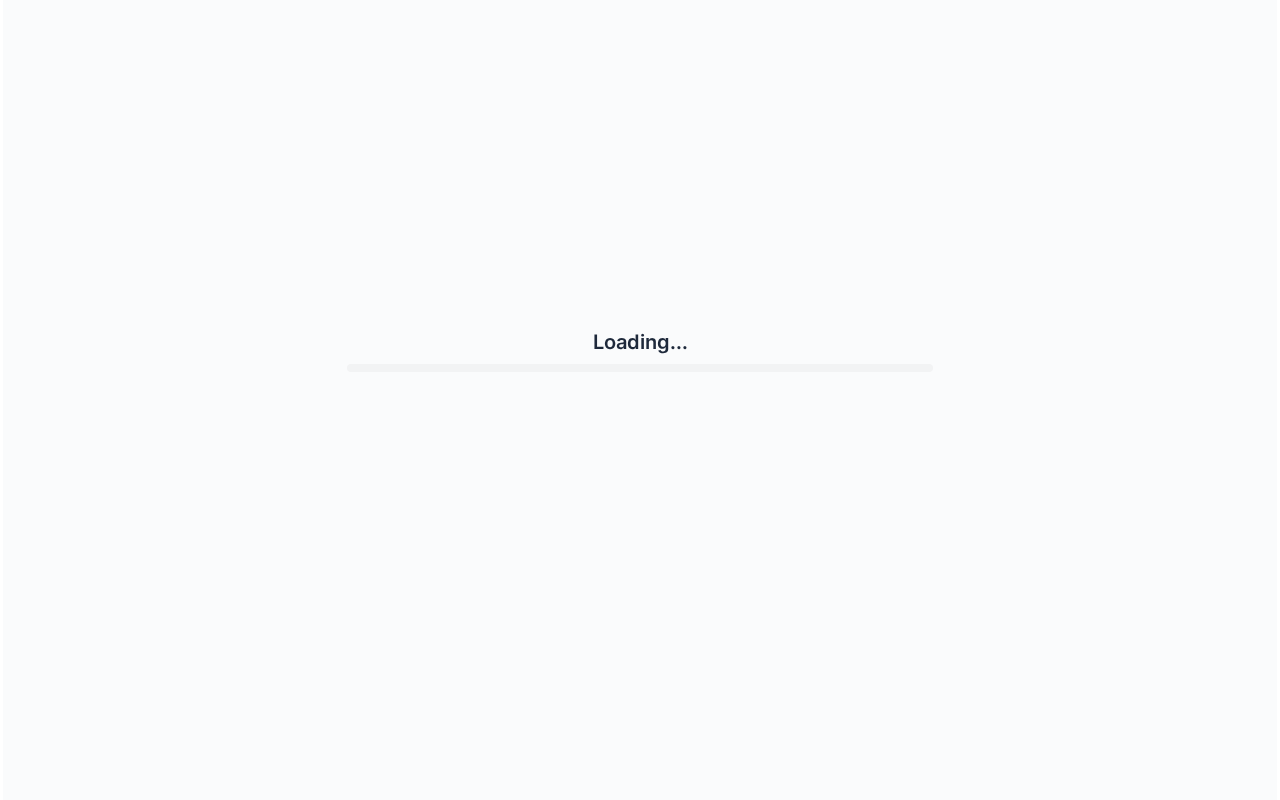 scroll, scrollTop: 0, scrollLeft: 0, axis: both 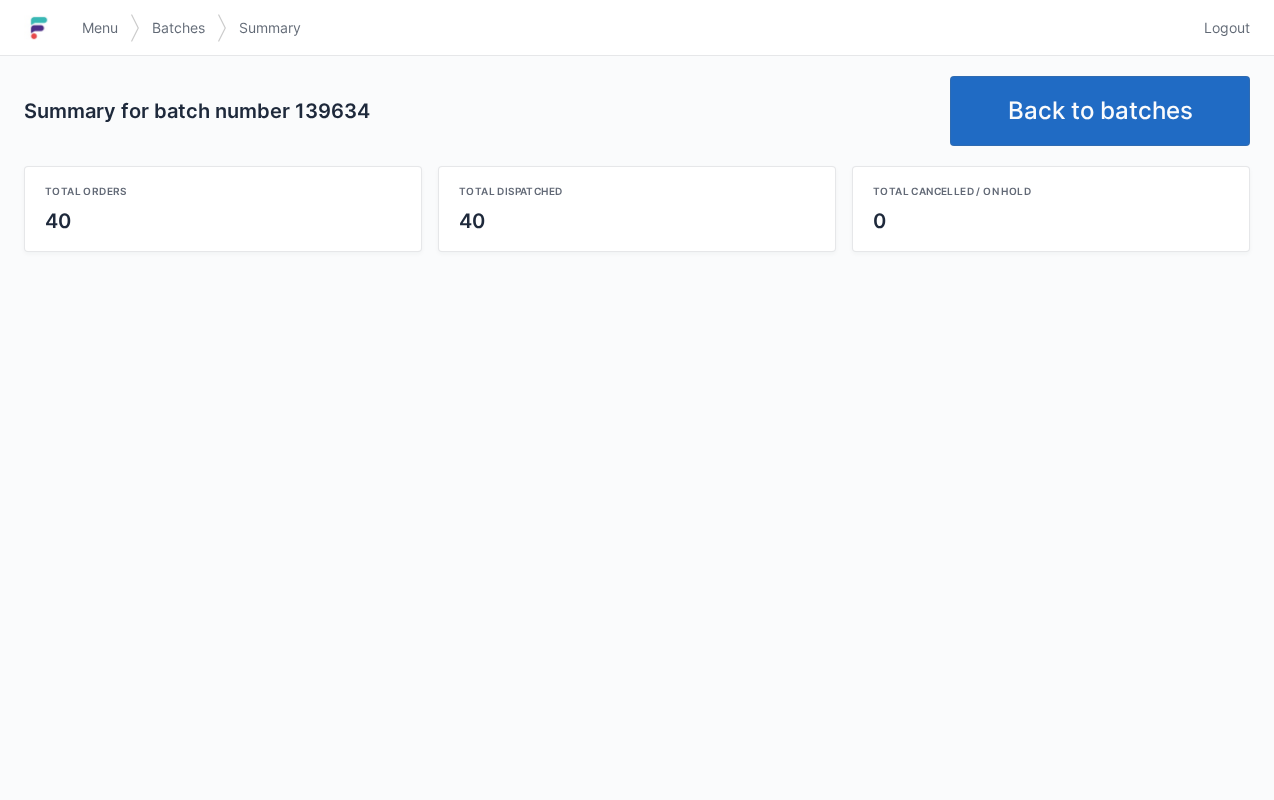 click on "Back to batches" at bounding box center (1100, 111) 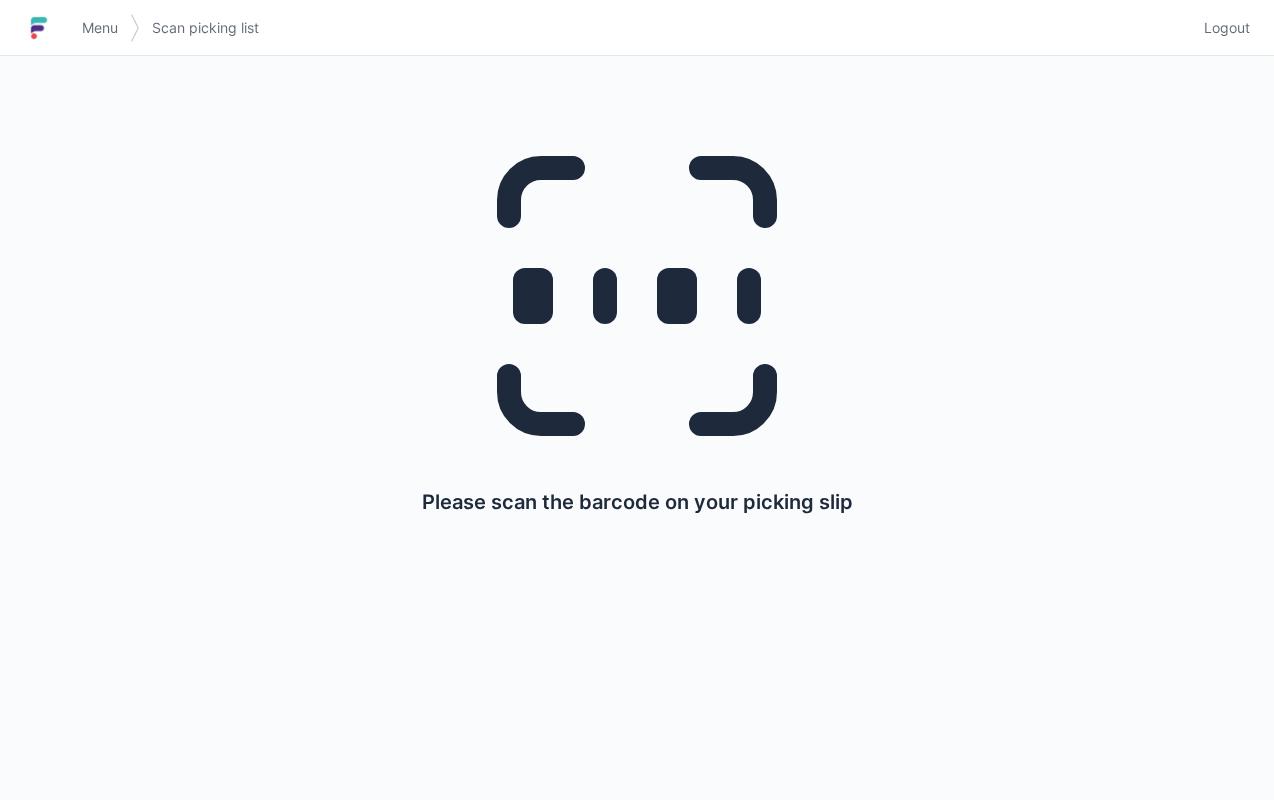 scroll, scrollTop: 0, scrollLeft: 0, axis: both 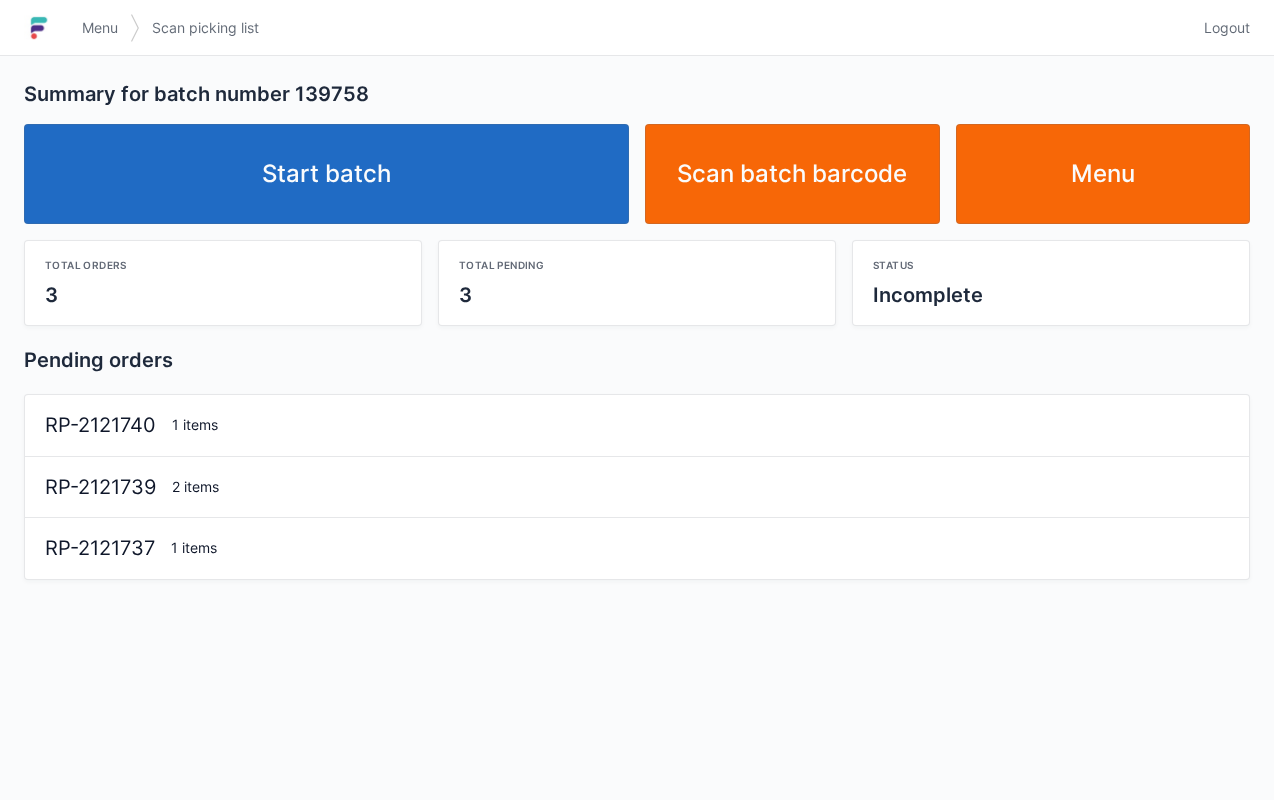 click on "Start batch" at bounding box center [326, 174] 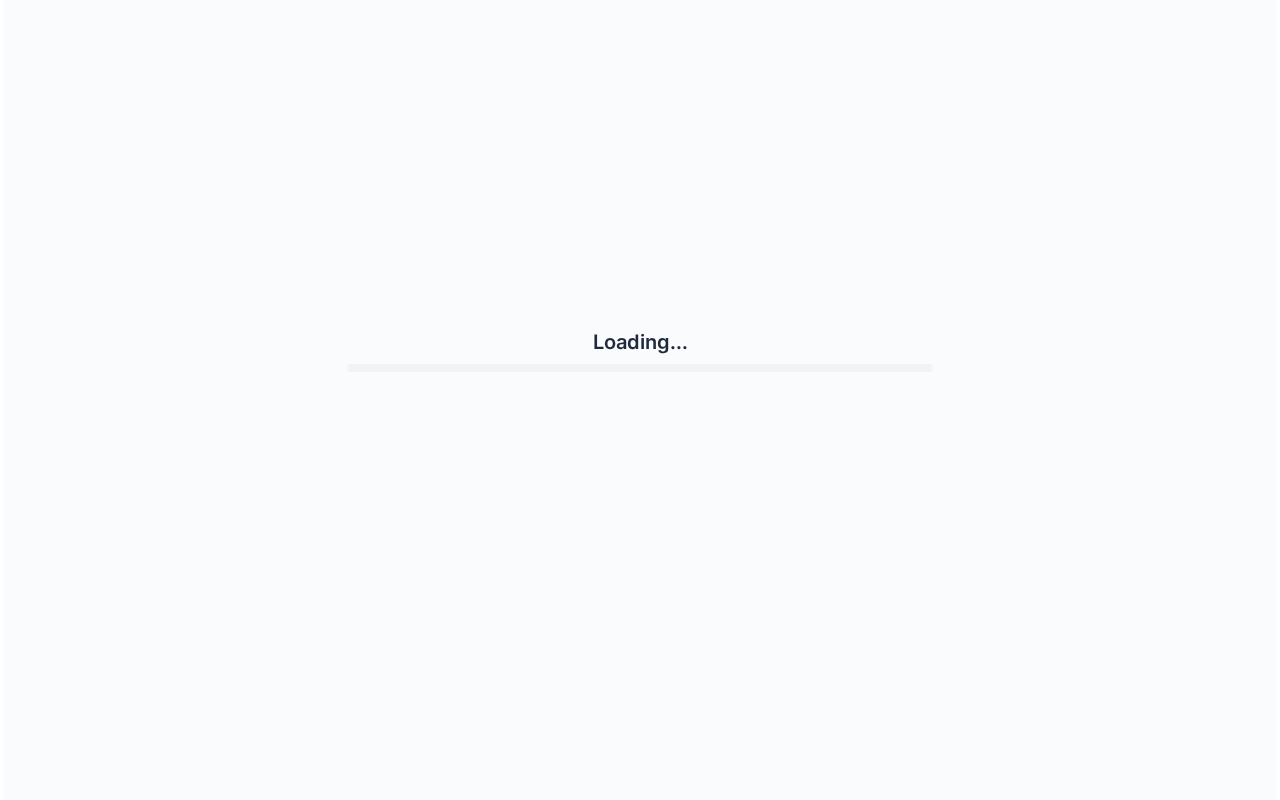 scroll, scrollTop: 0, scrollLeft: 0, axis: both 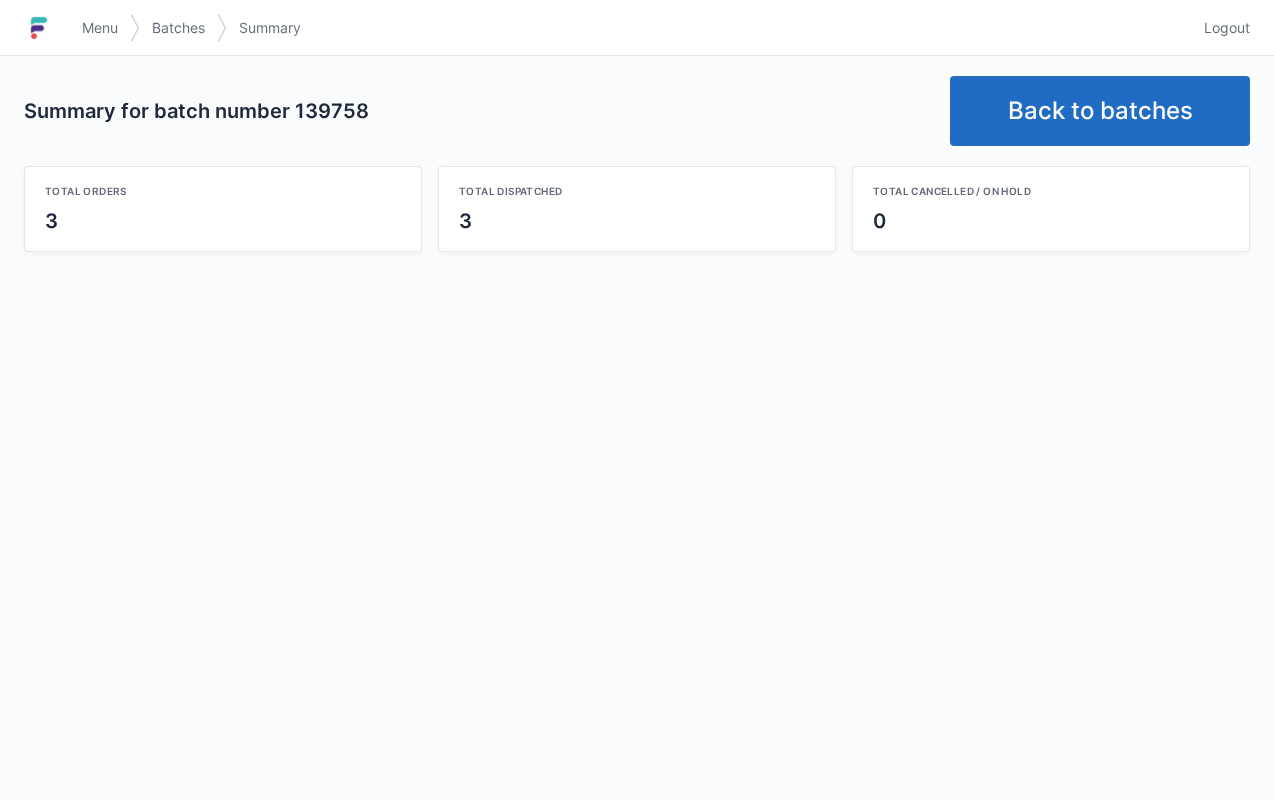 click on "Back to batches" at bounding box center (1100, 111) 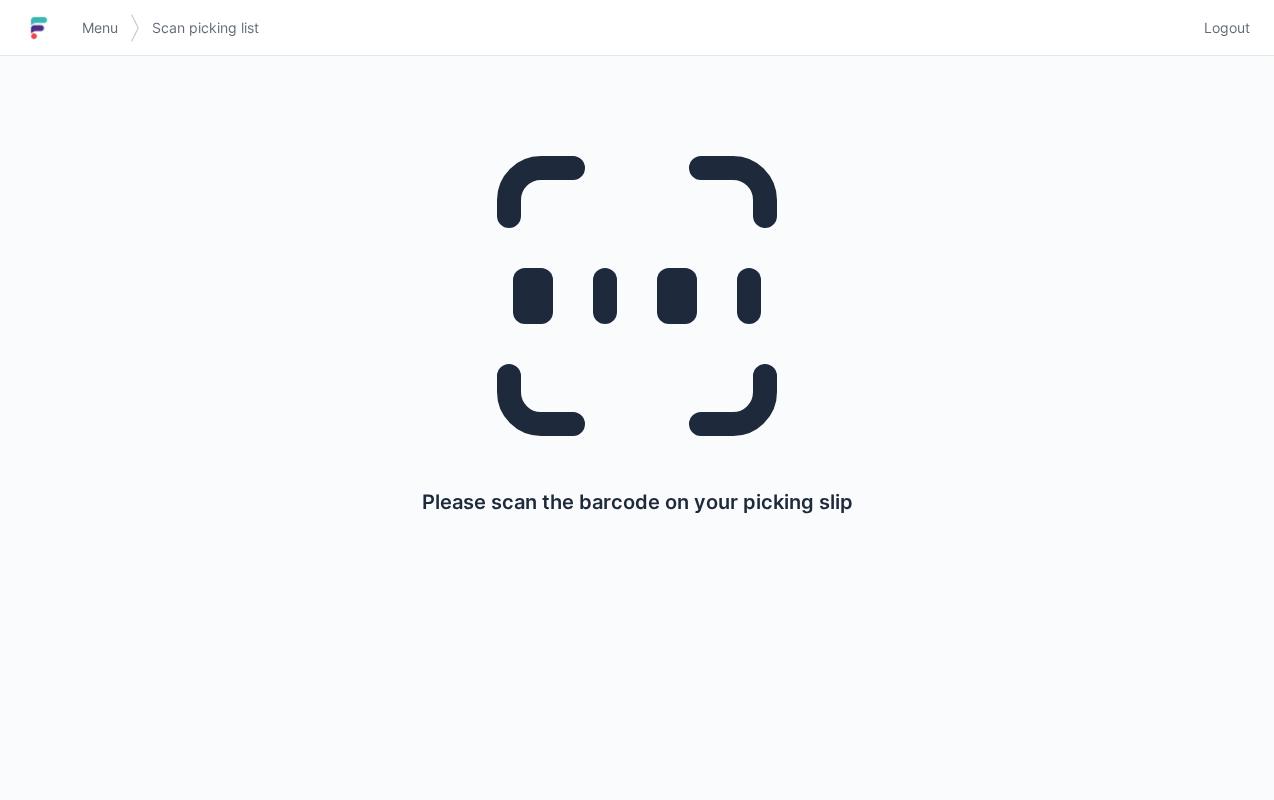 scroll, scrollTop: 0, scrollLeft: 0, axis: both 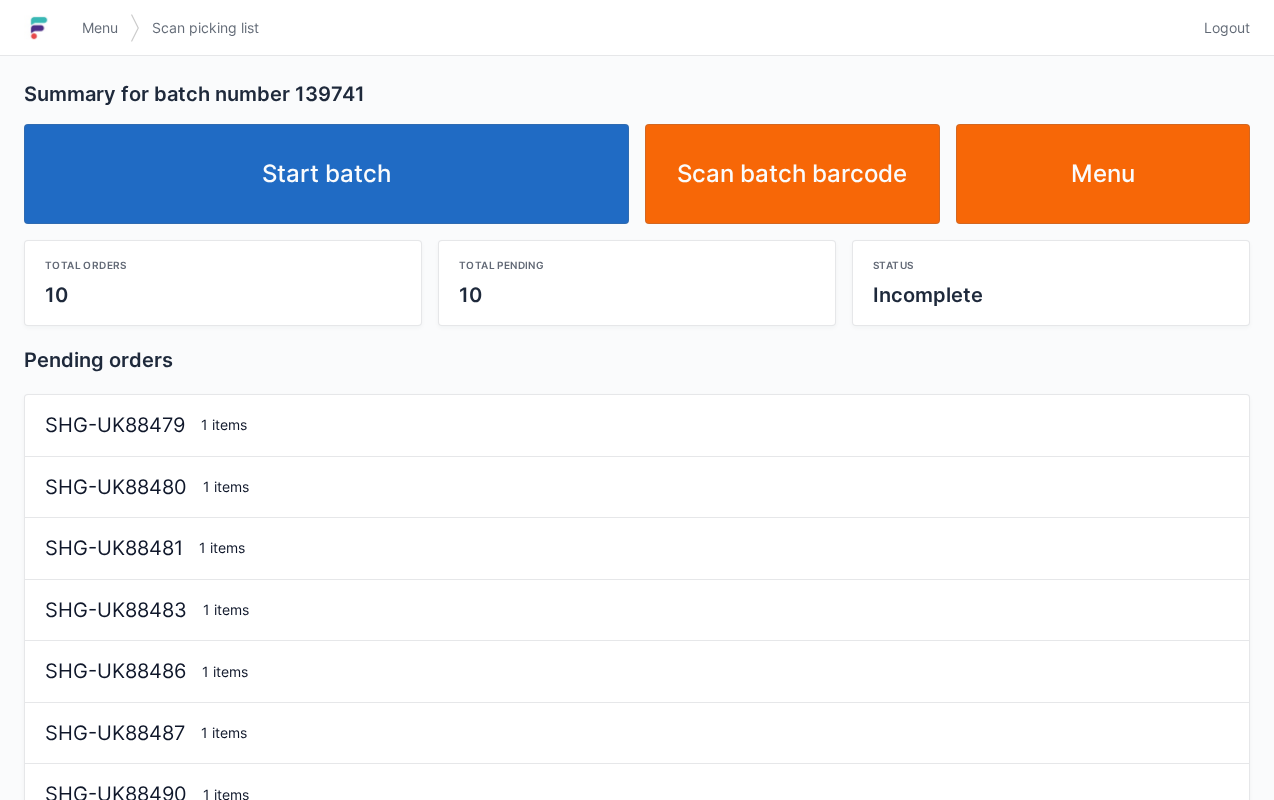 click on "Start batch" at bounding box center (326, 174) 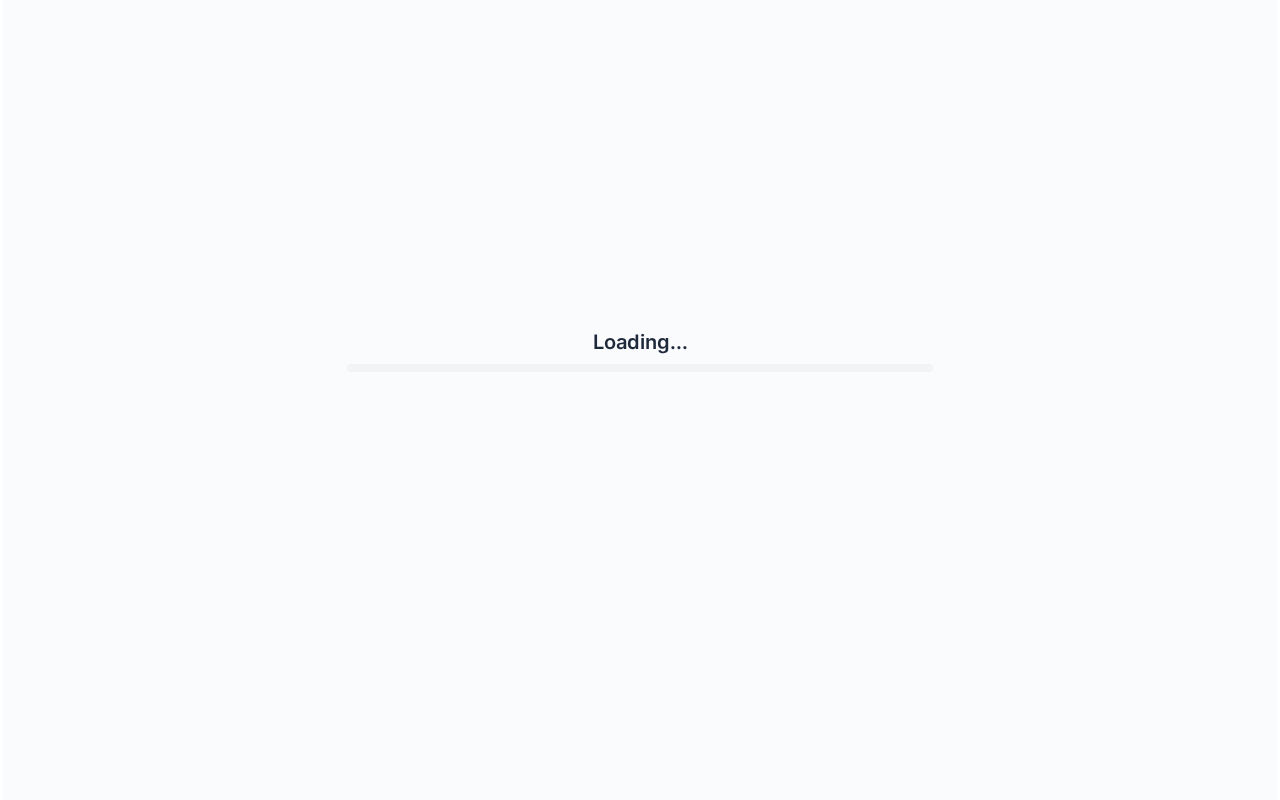 scroll, scrollTop: 0, scrollLeft: 0, axis: both 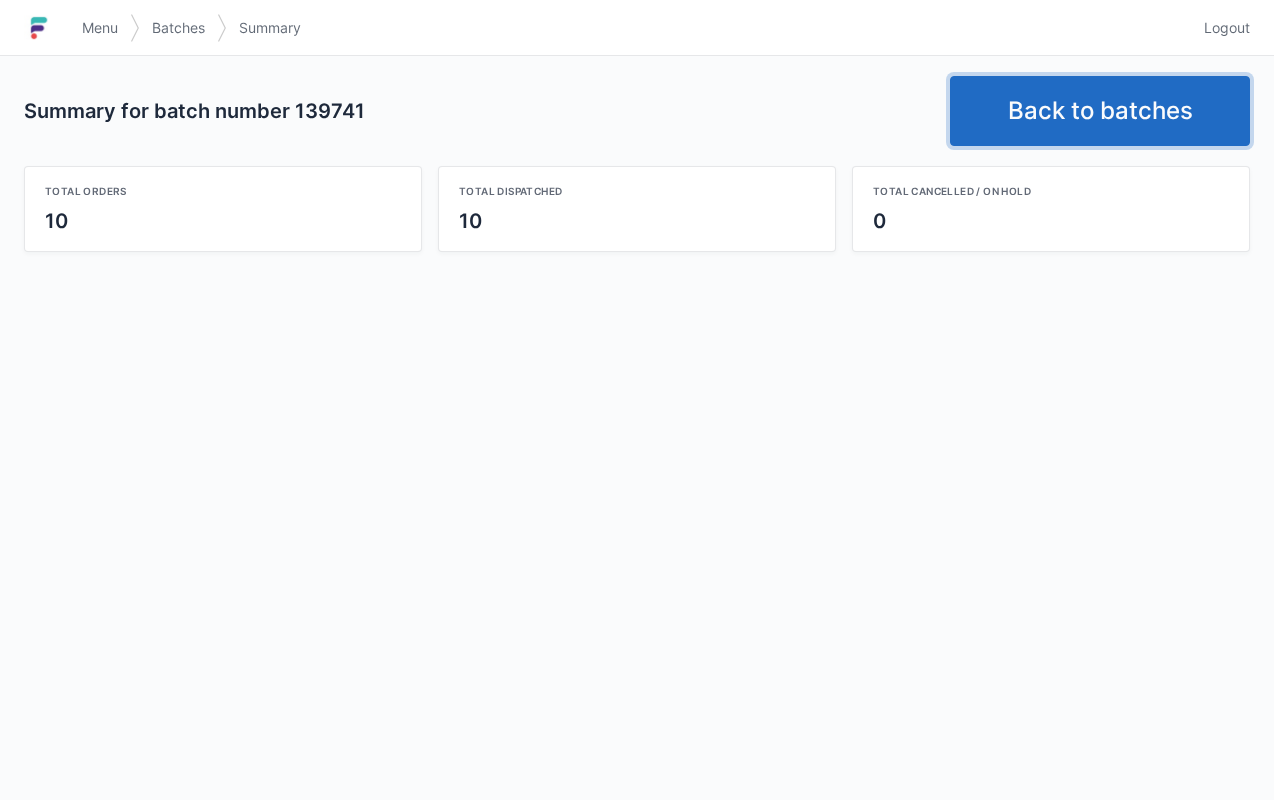 click on "Back to batches" at bounding box center [1100, 111] 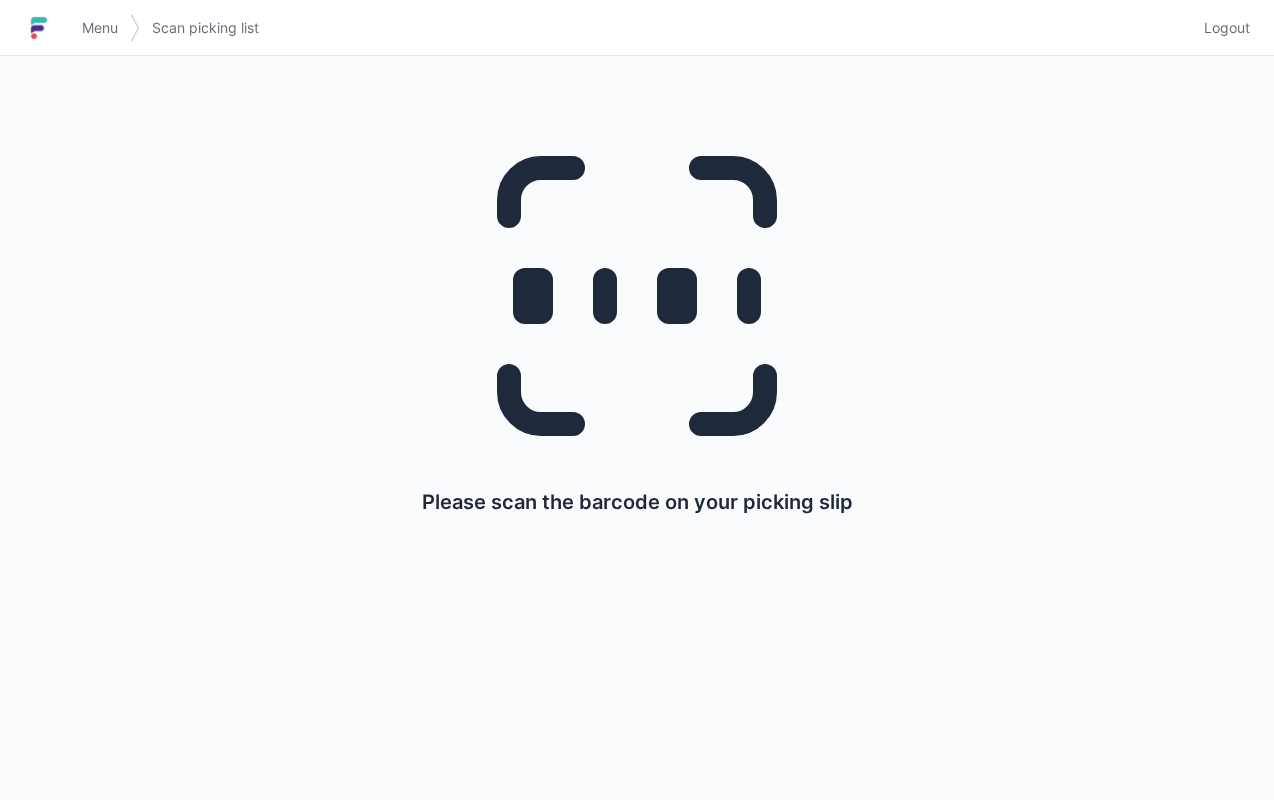 scroll, scrollTop: 0, scrollLeft: 0, axis: both 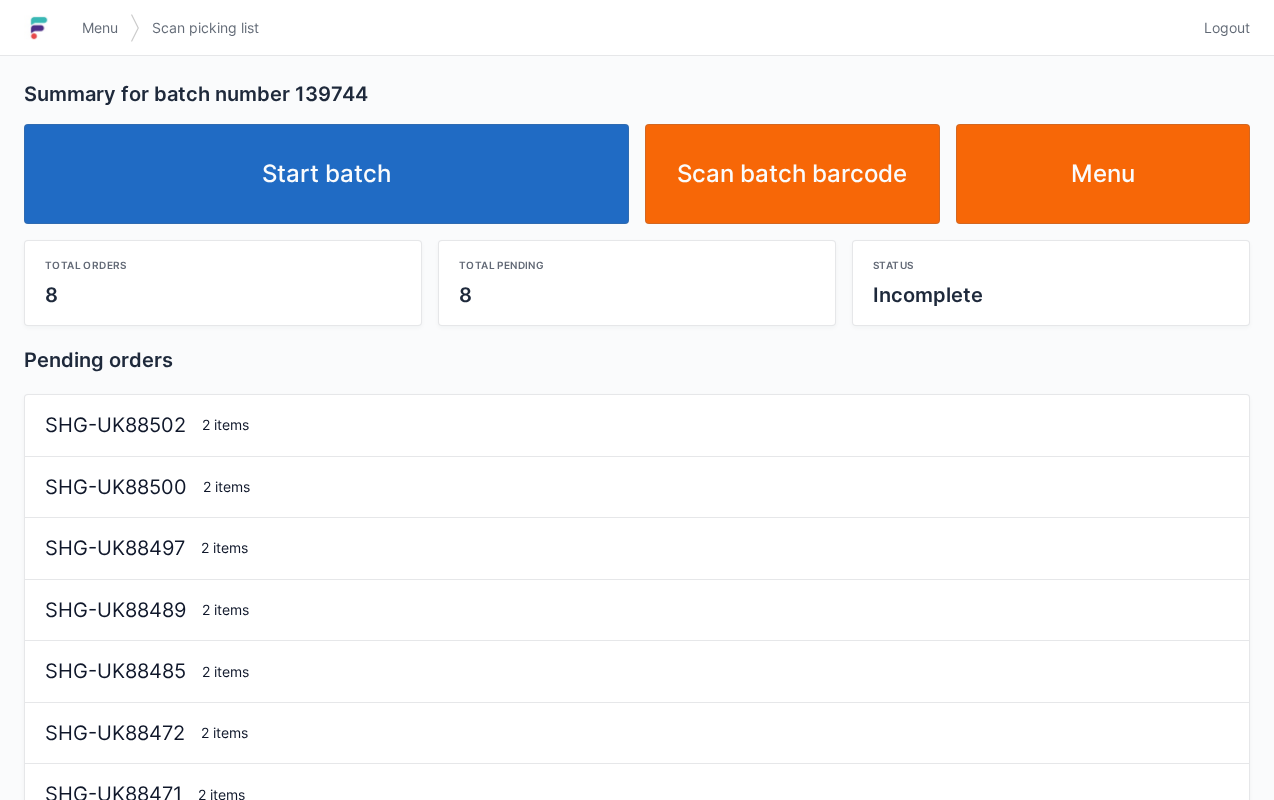 click on "Start batch" at bounding box center [326, 174] 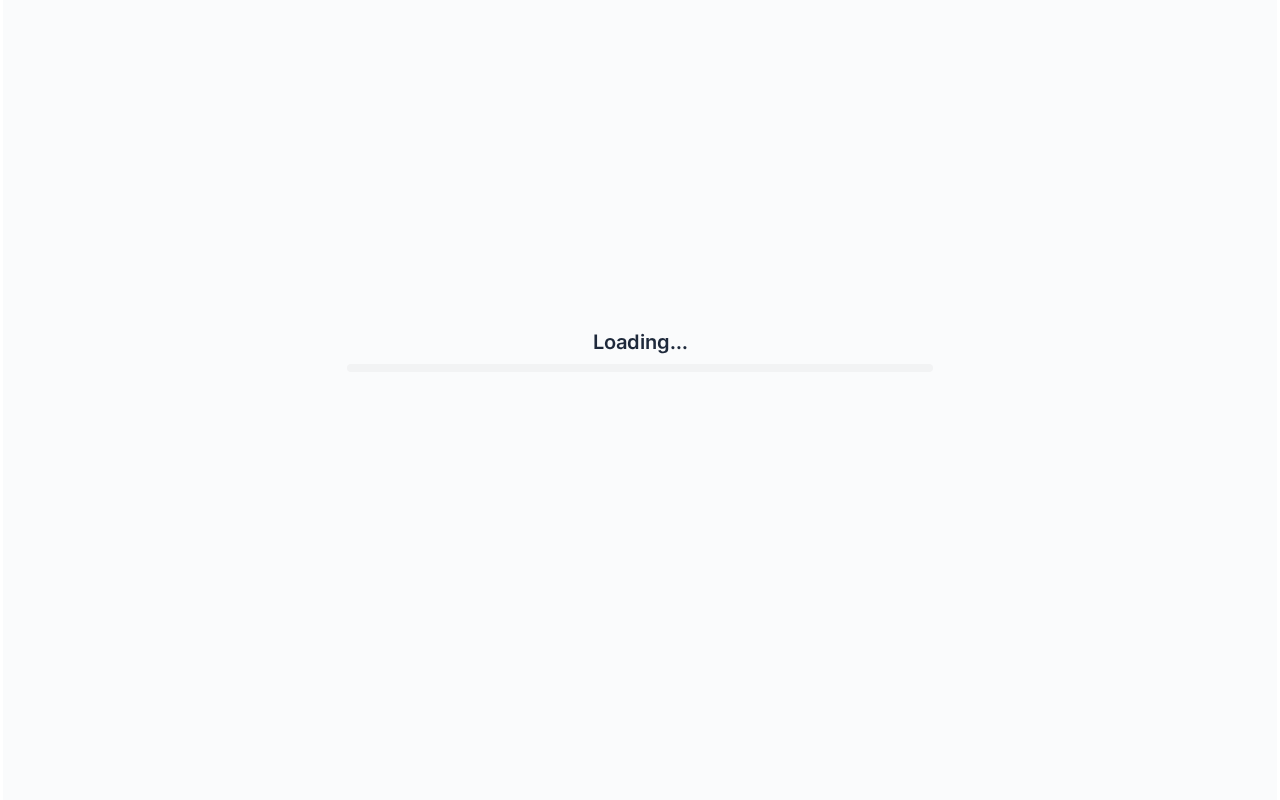 scroll, scrollTop: 0, scrollLeft: 0, axis: both 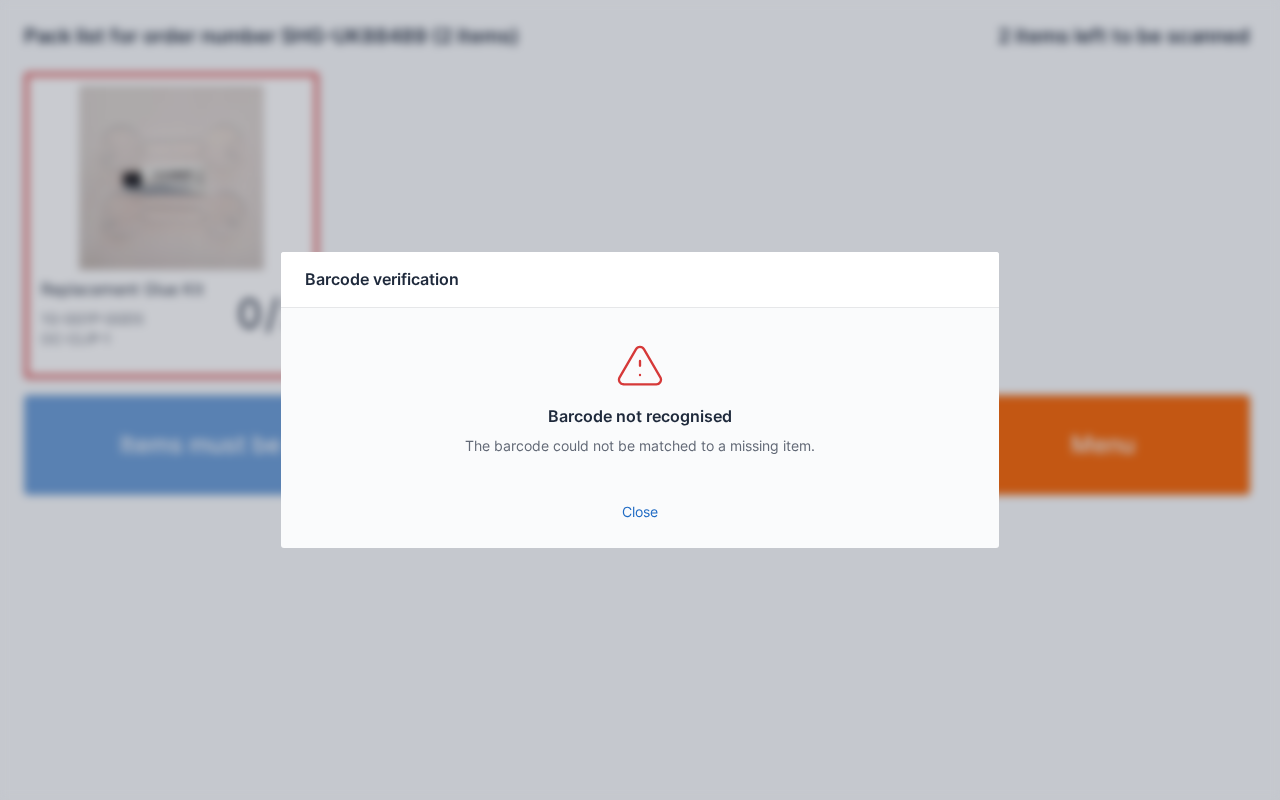 click on "Close" at bounding box center [640, 512] 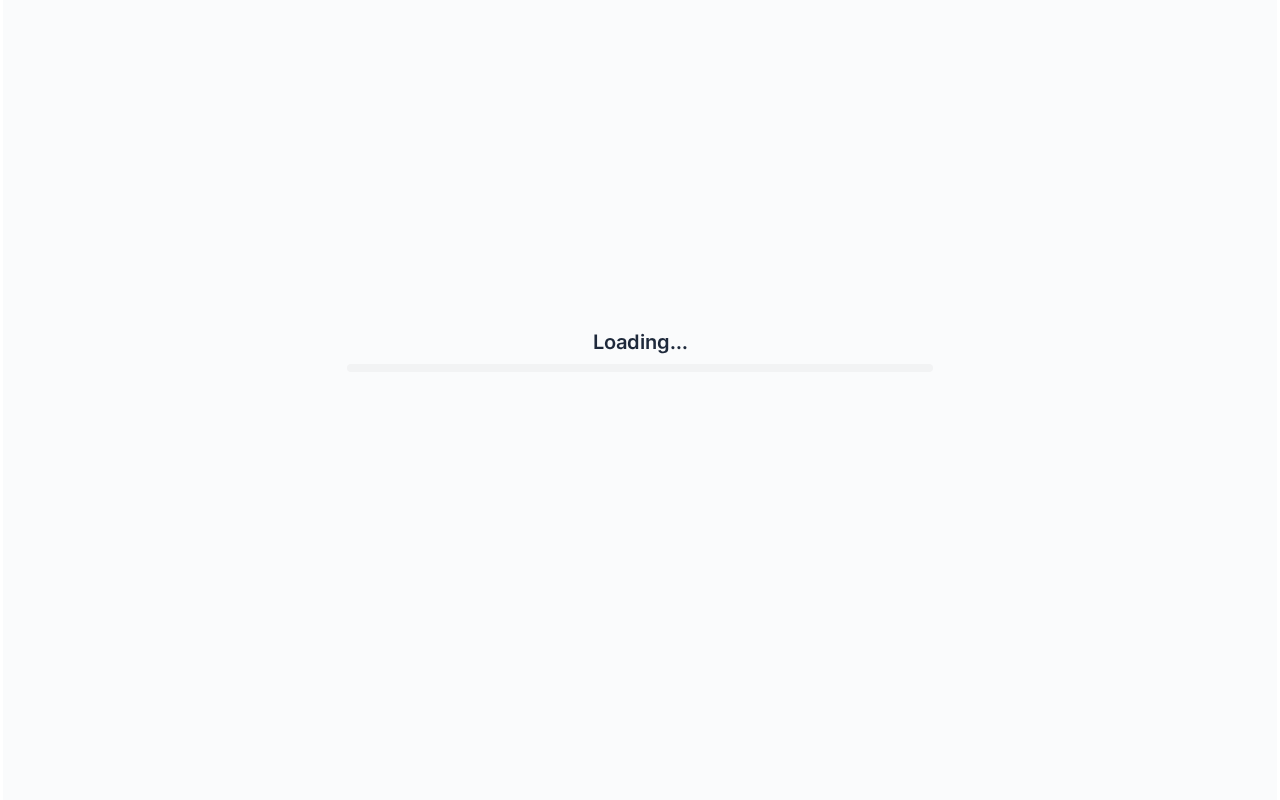 scroll, scrollTop: 0, scrollLeft: 0, axis: both 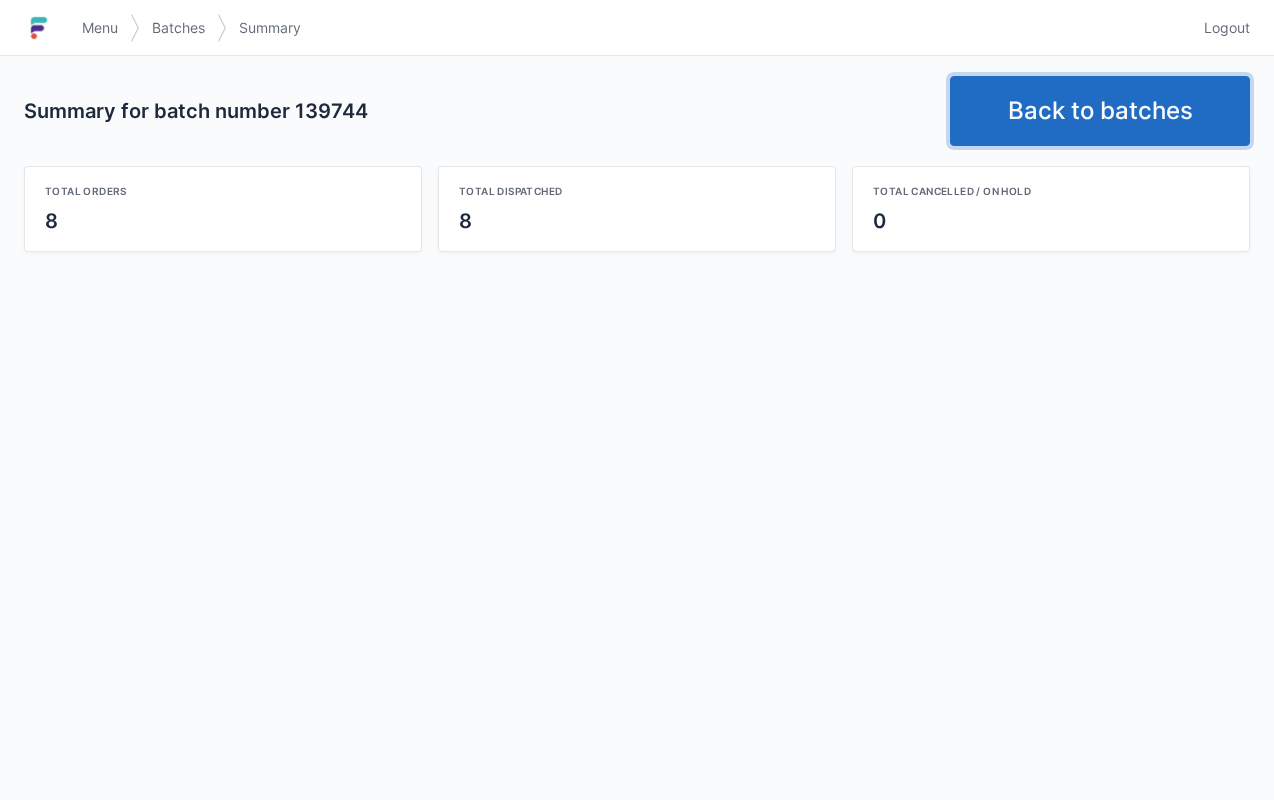 click on "Back to batches" at bounding box center (1100, 111) 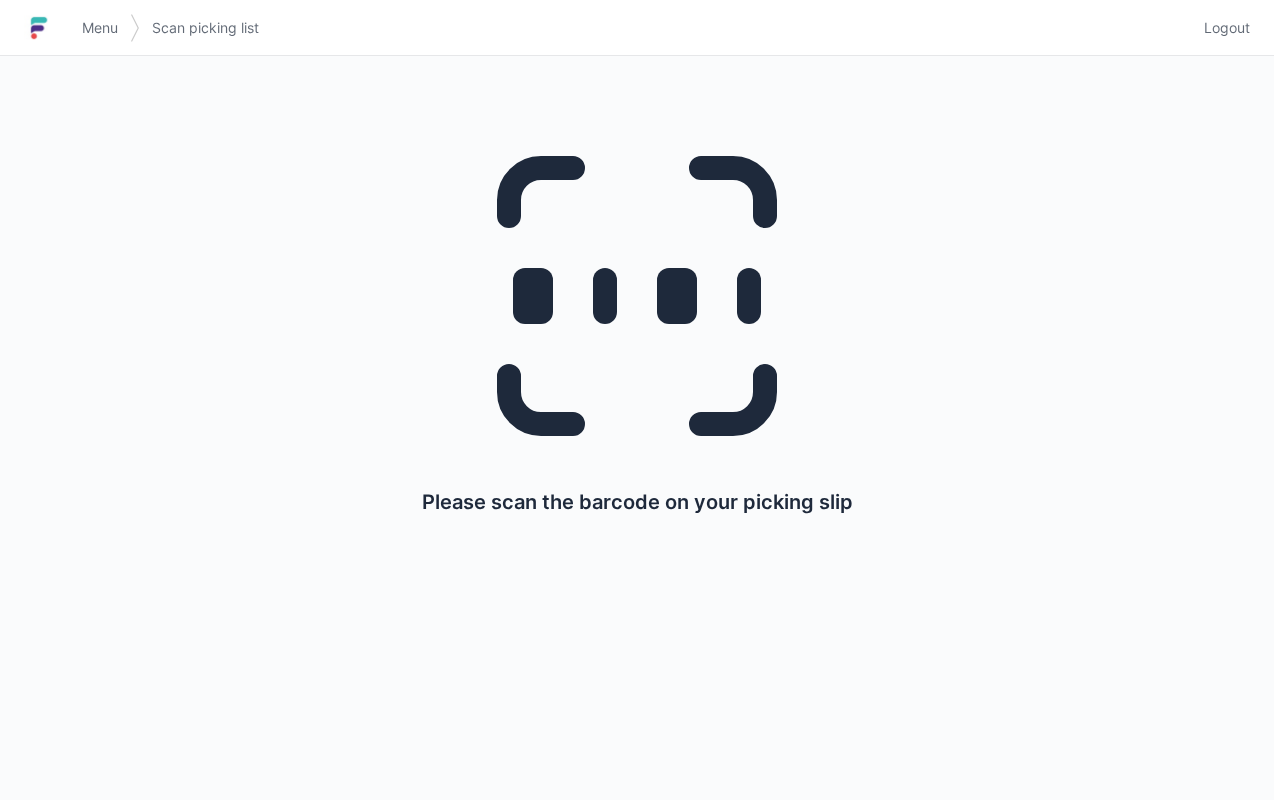 scroll, scrollTop: 0, scrollLeft: 0, axis: both 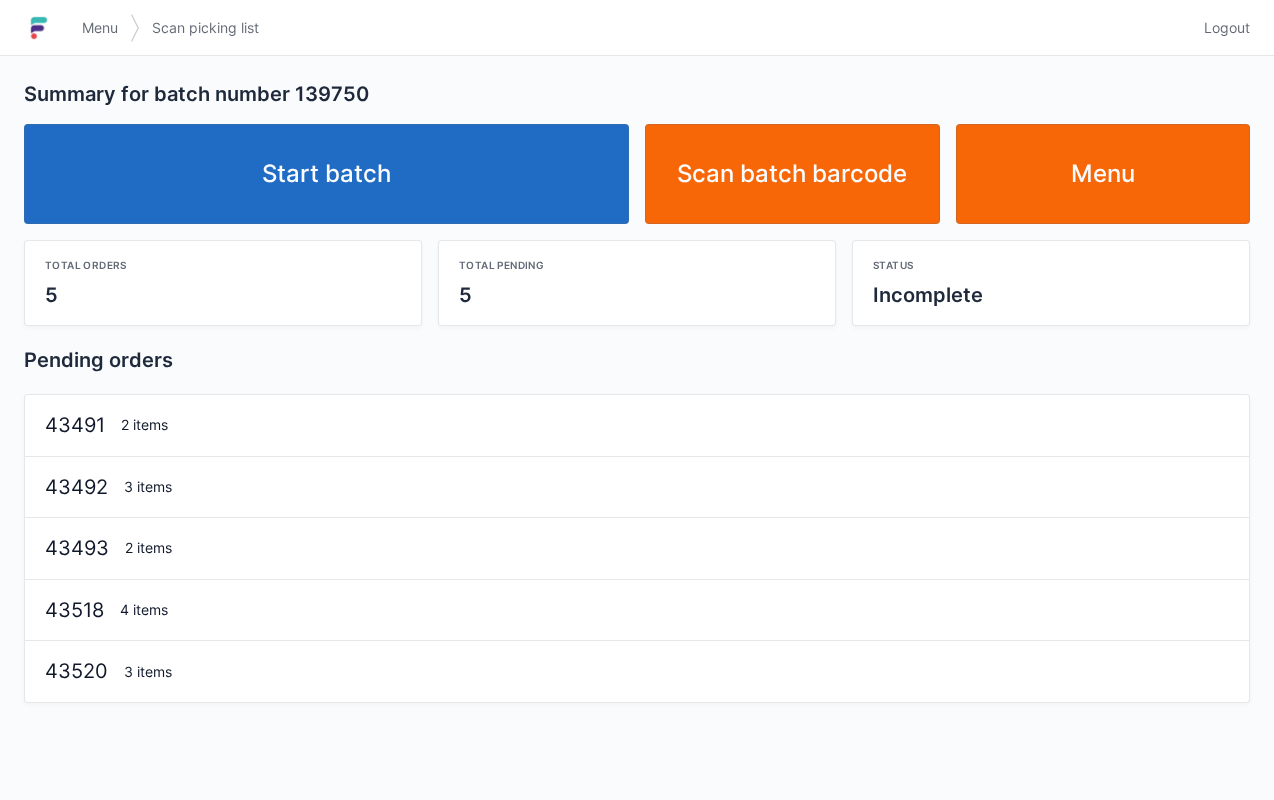 click on "Start batch" at bounding box center [326, 174] 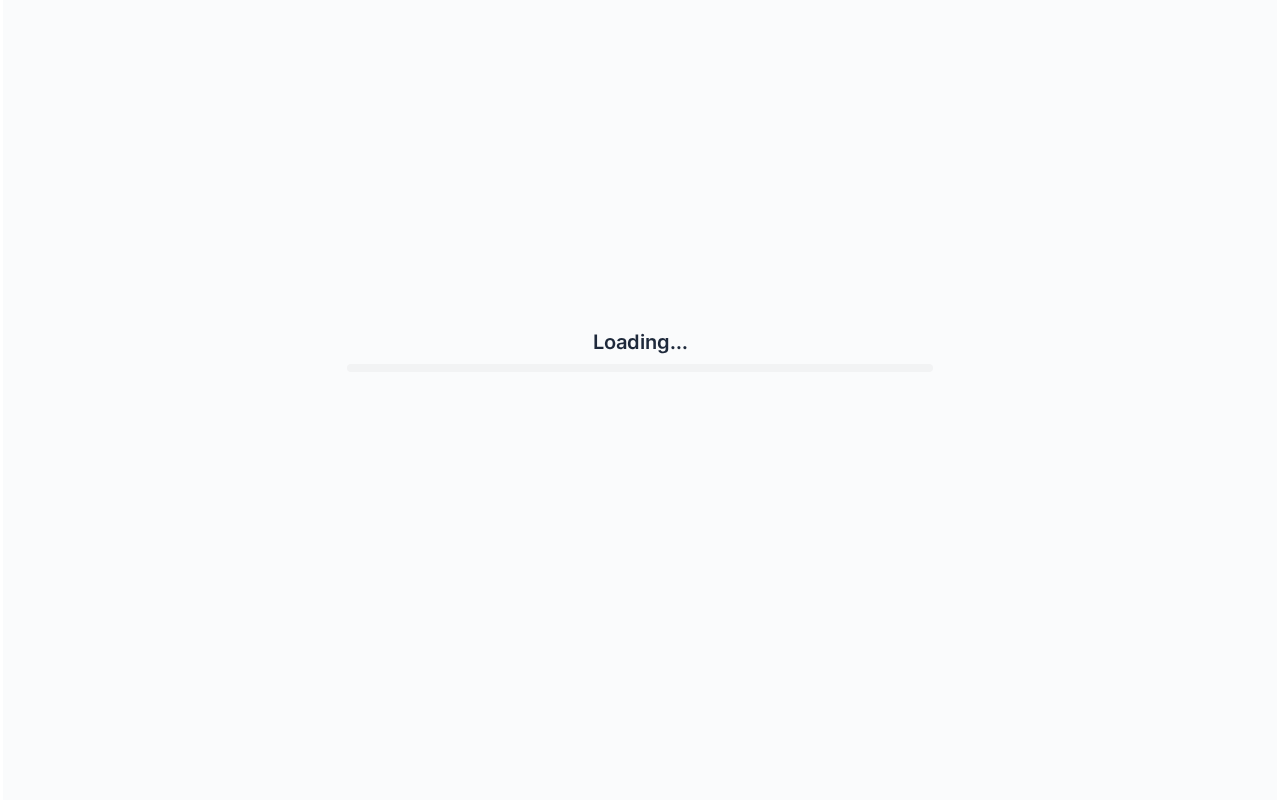 scroll, scrollTop: 0, scrollLeft: 0, axis: both 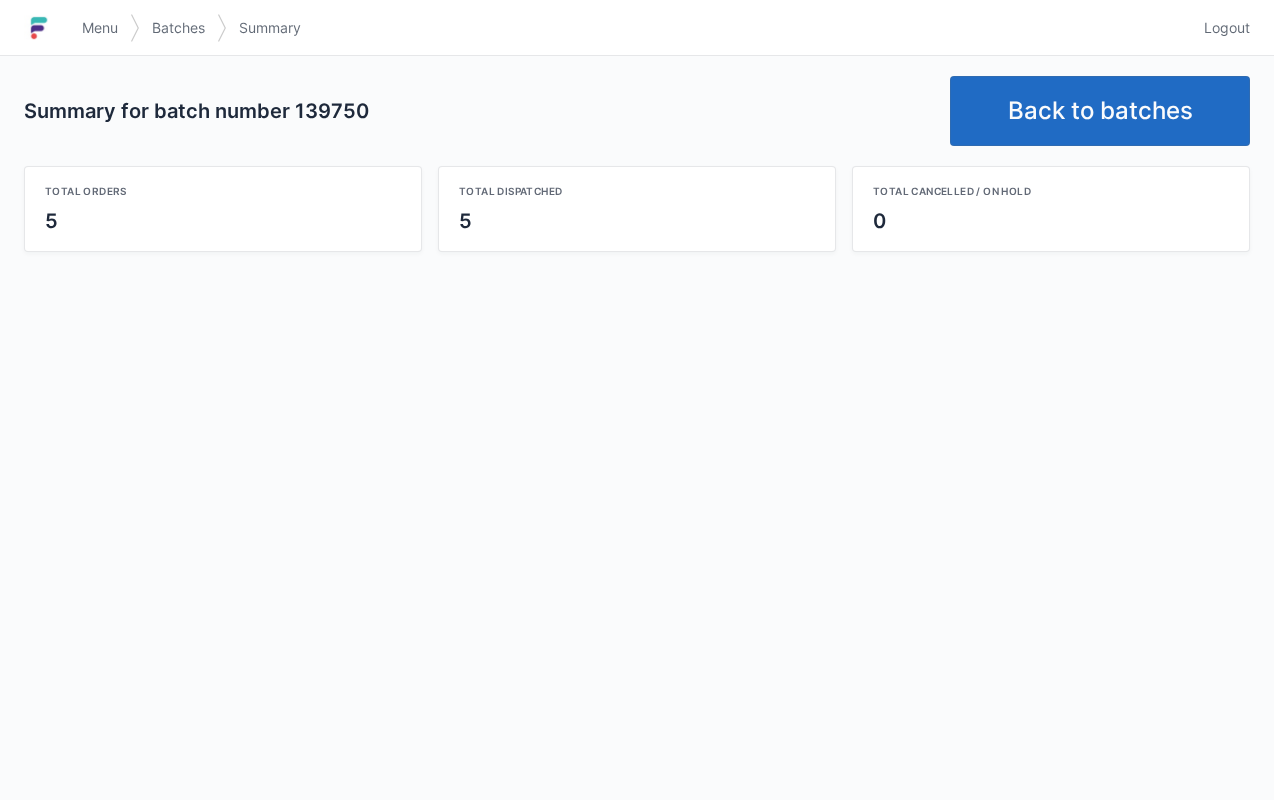 click on "Back to batches" at bounding box center [1100, 111] 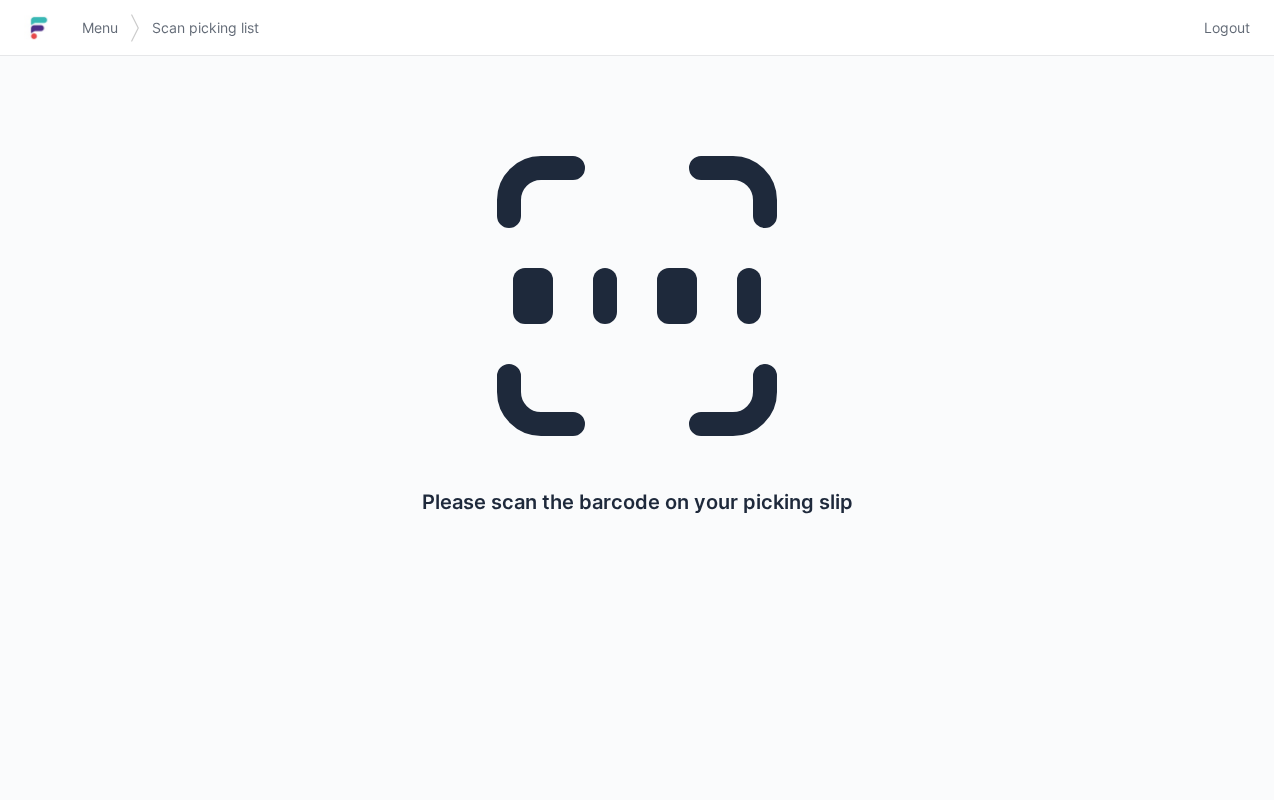 scroll, scrollTop: 0, scrollLeft: 0, axis: both 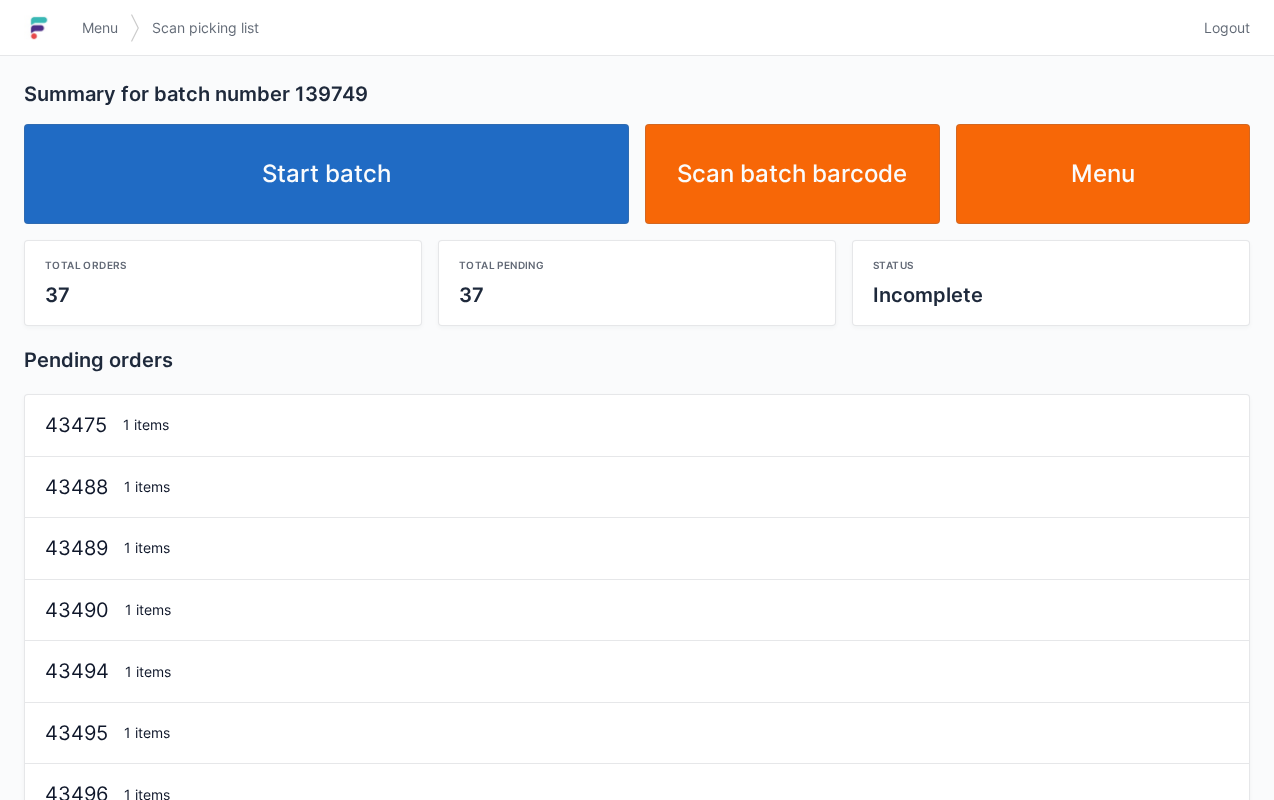 click on "Start batch" at bounding box center [326, 174] 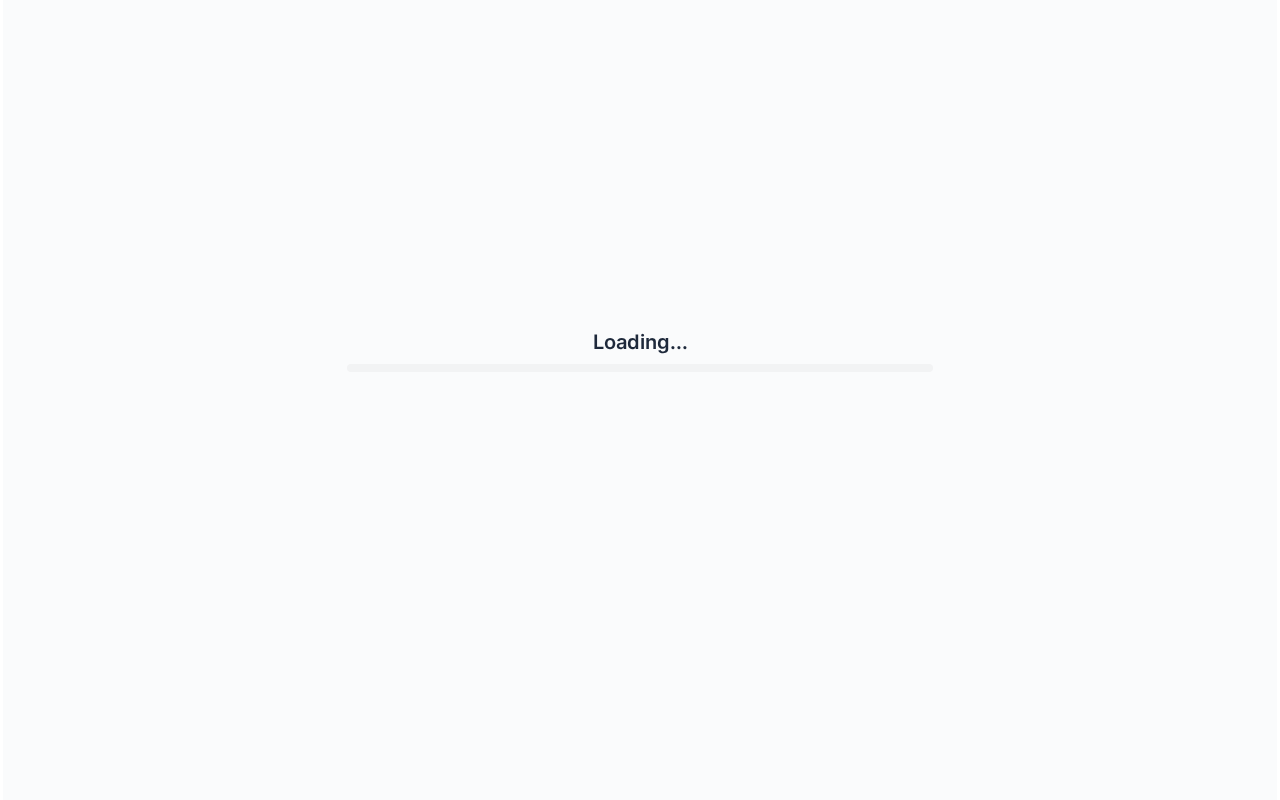 scroll, scrollTop: 0, scrollLeft: 0, axis: both 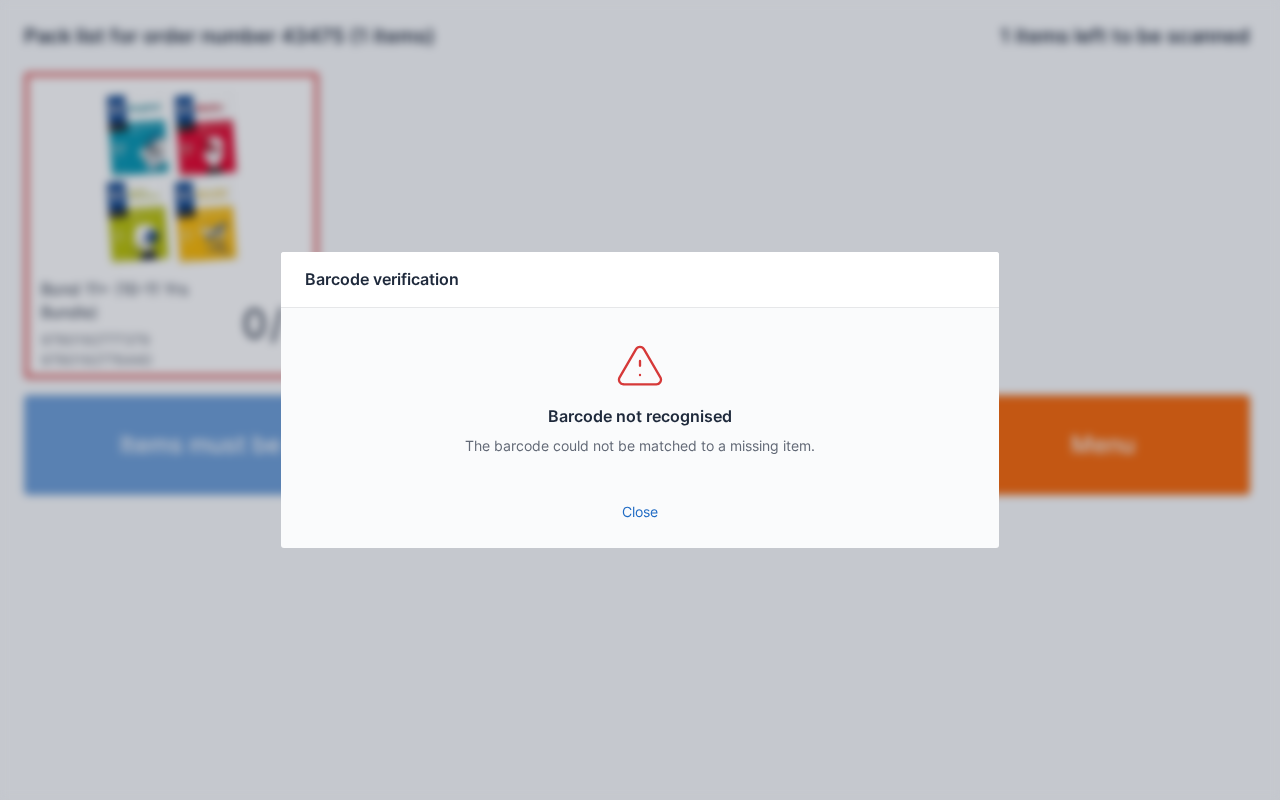 click on "Close" at bounding box center (640, 512) 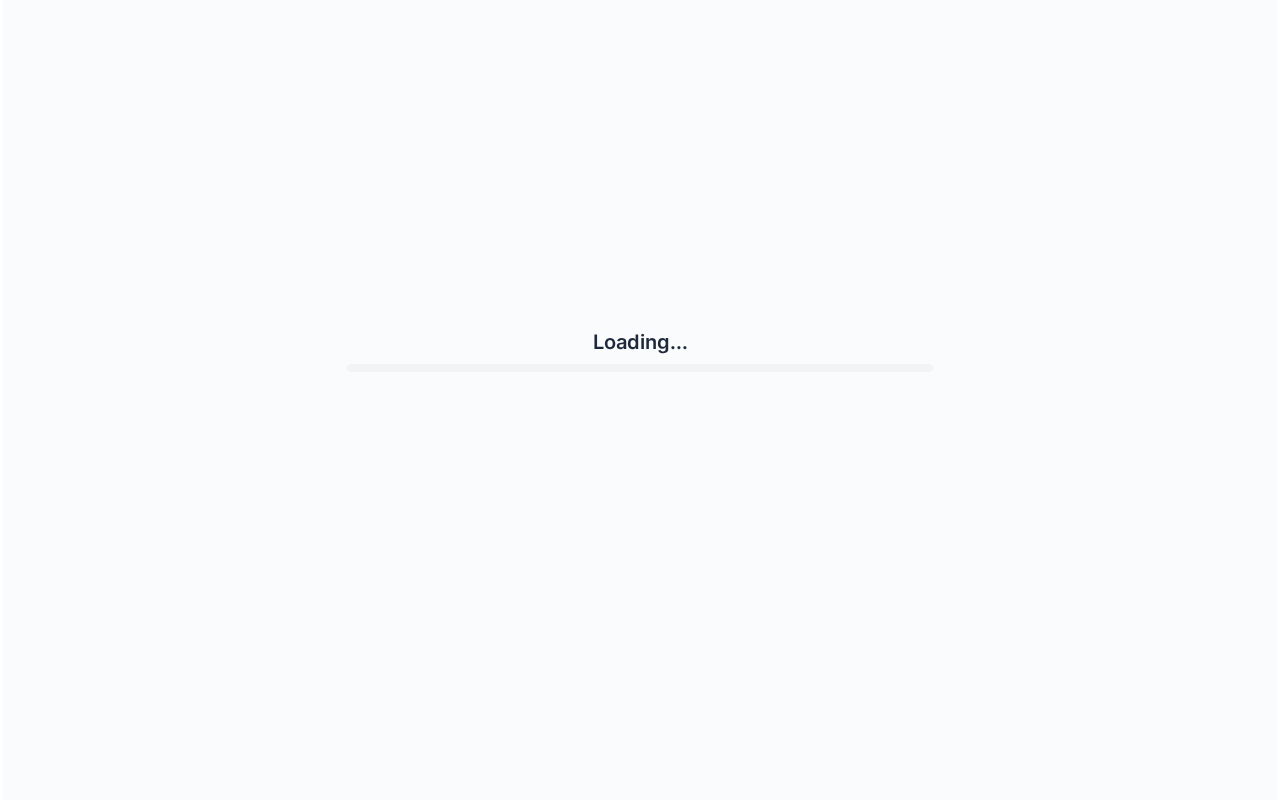 scroll, scrollTop: 0, scrollLeft: 0, axis: both 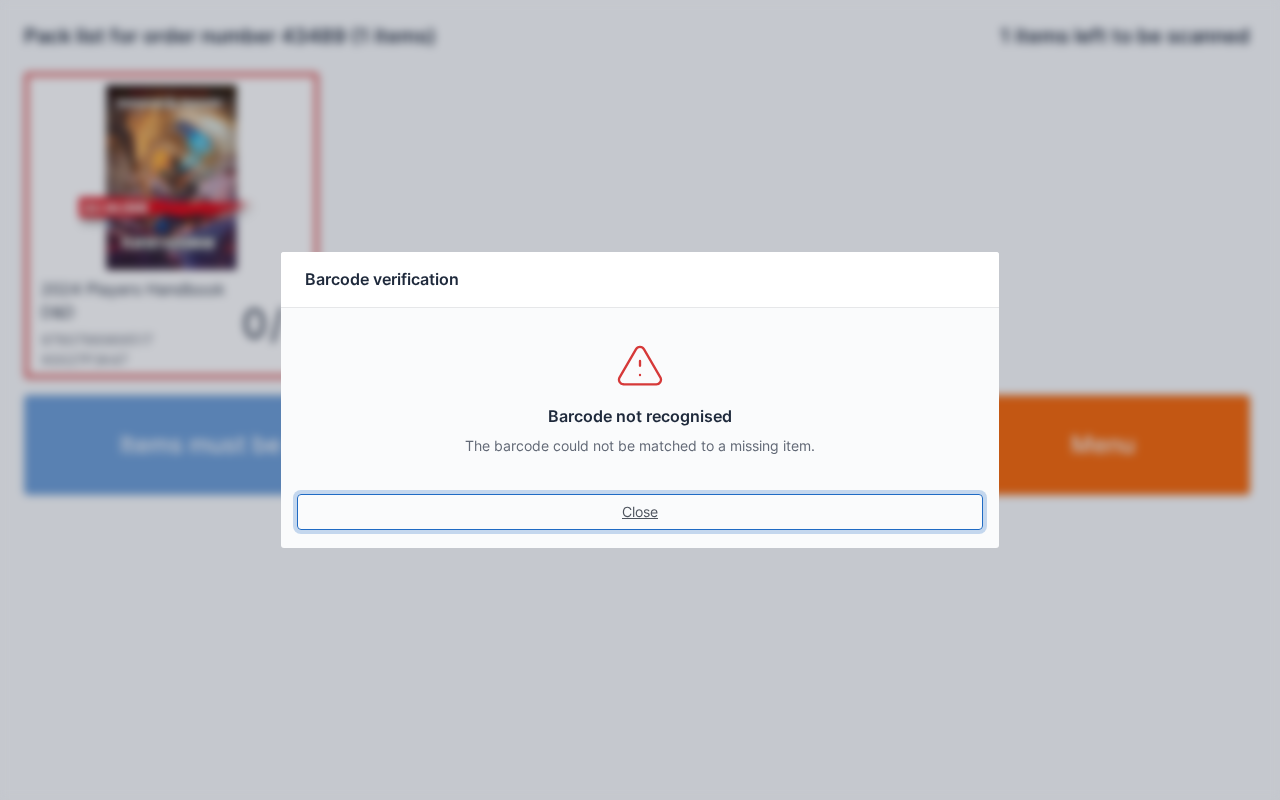 click on "Close" at bounding box center [640, 512] 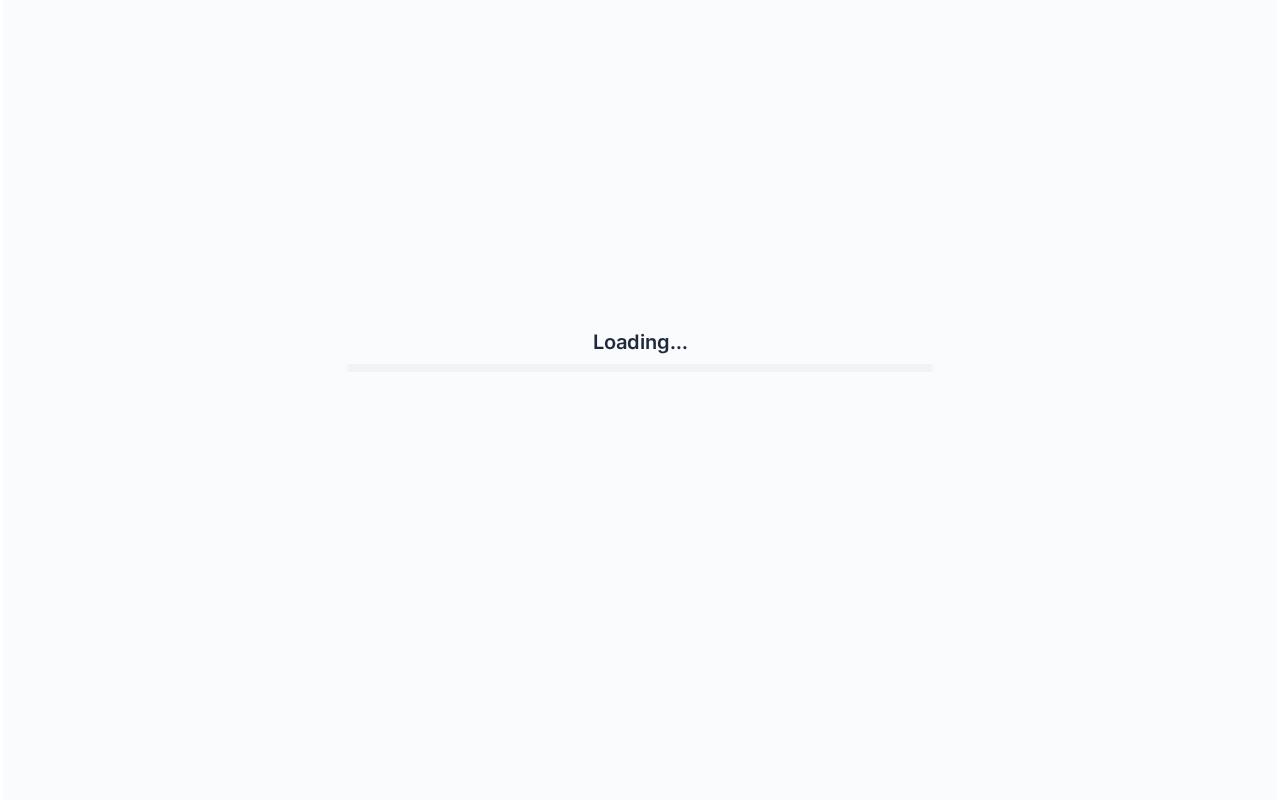 scroll, scrollTop: 0, scrollLeft: 0, axis: both 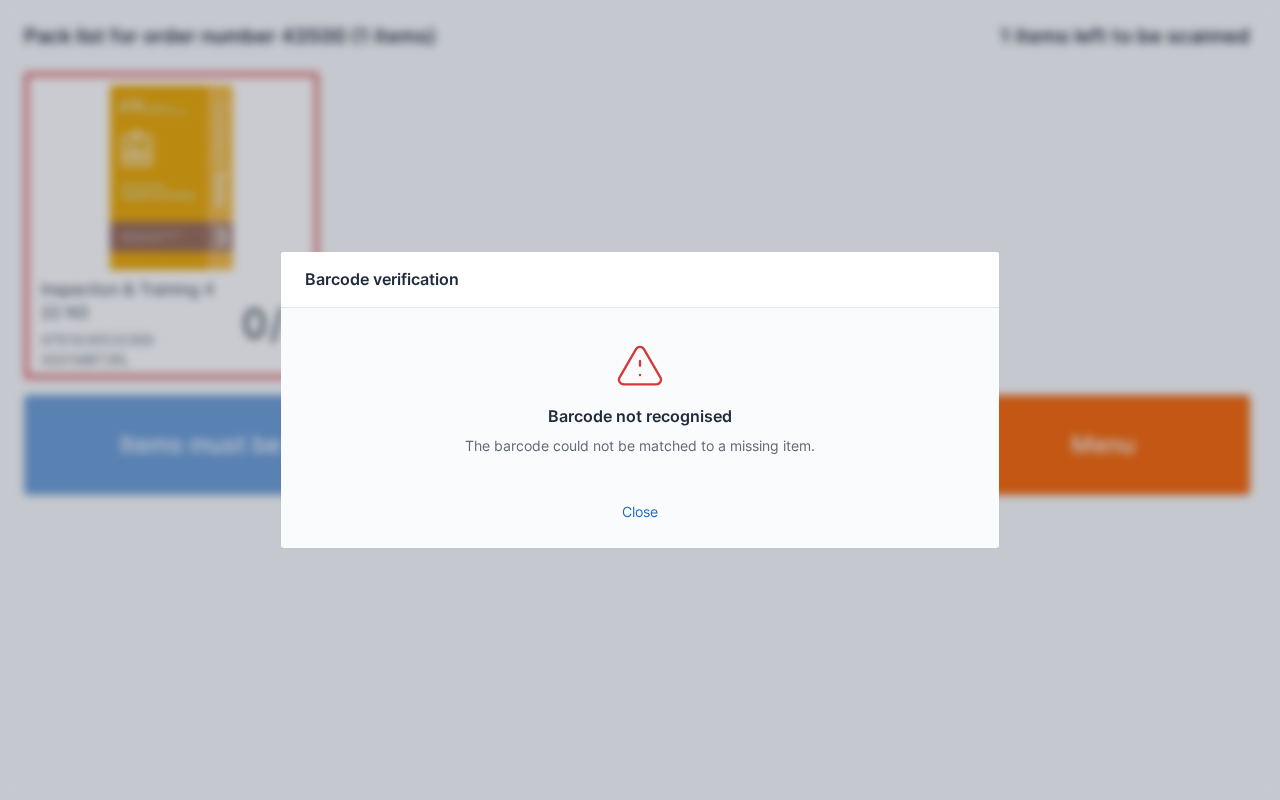 click on "Close" at bounding box center [640, 518] 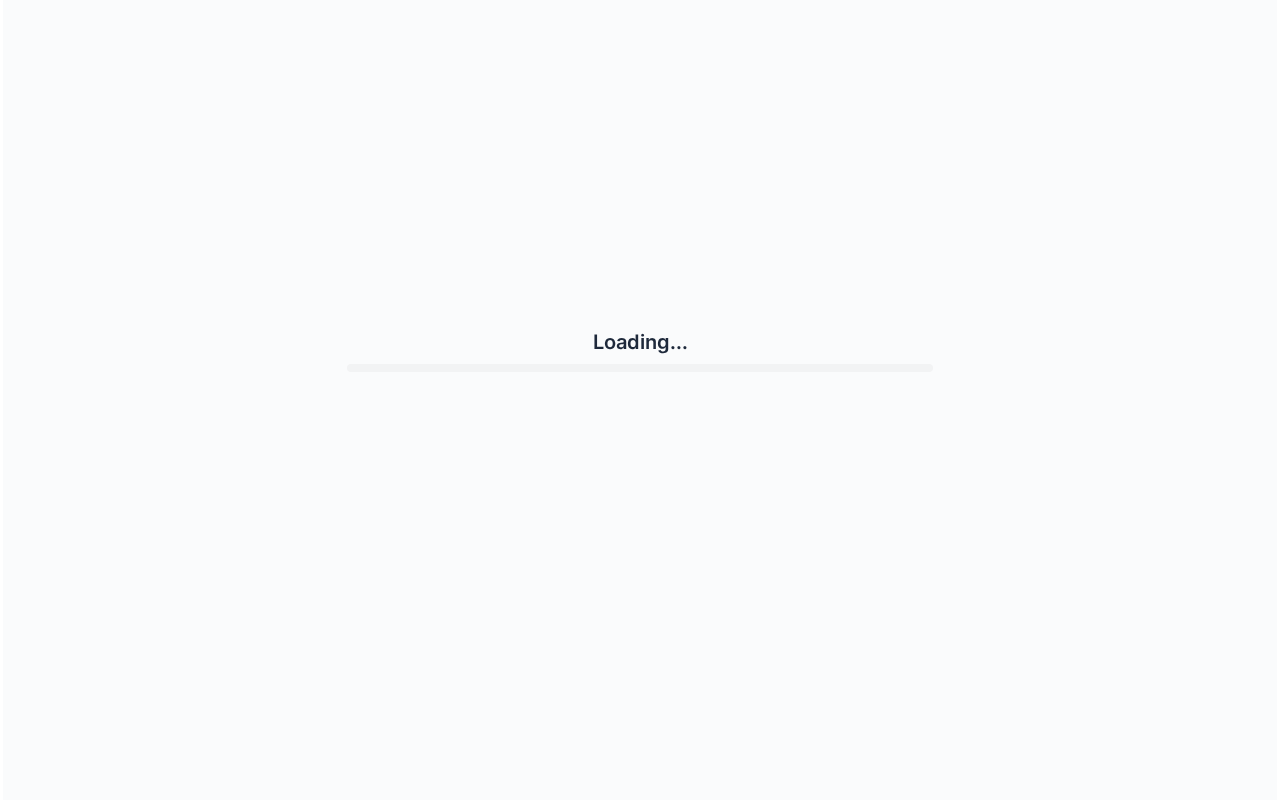 scroll, scrollTop: 0, scrollLeft: 0, axis: both 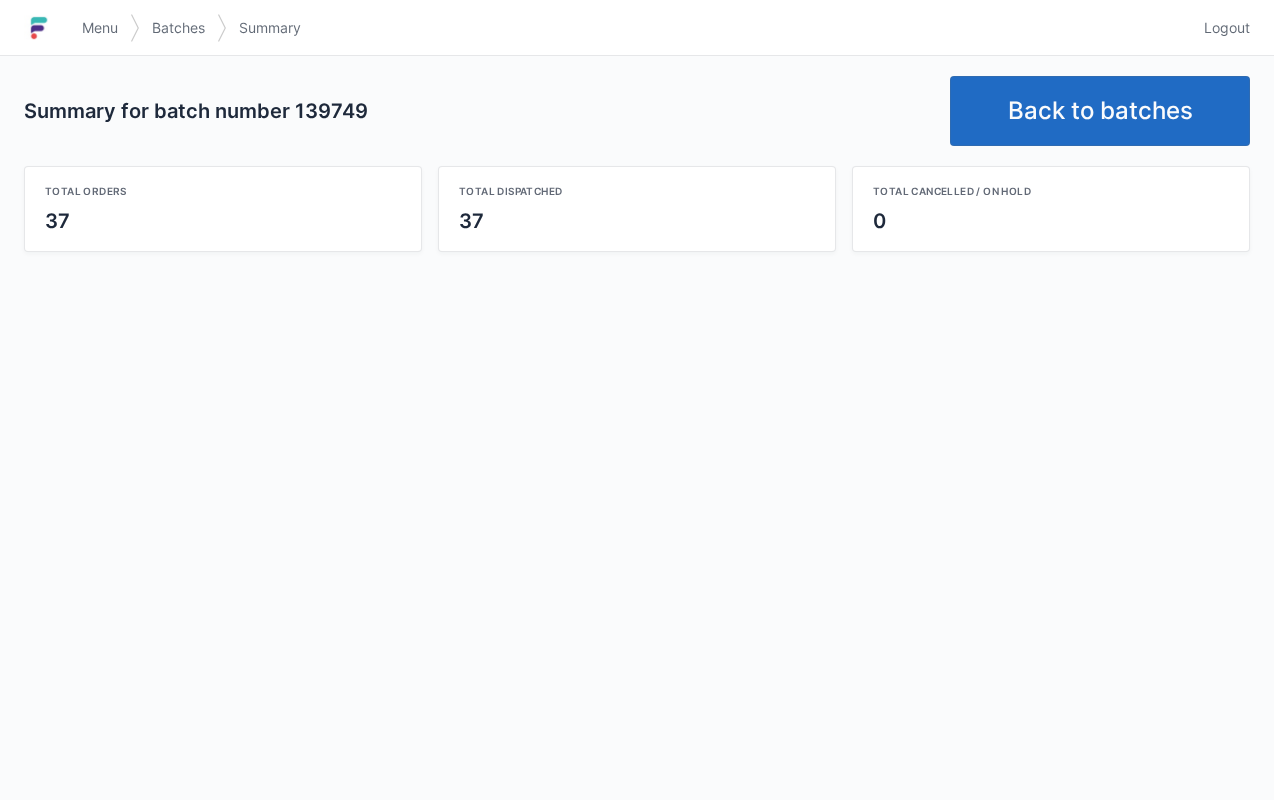 click on "Back to batches" at bounding box center (1100, 111) 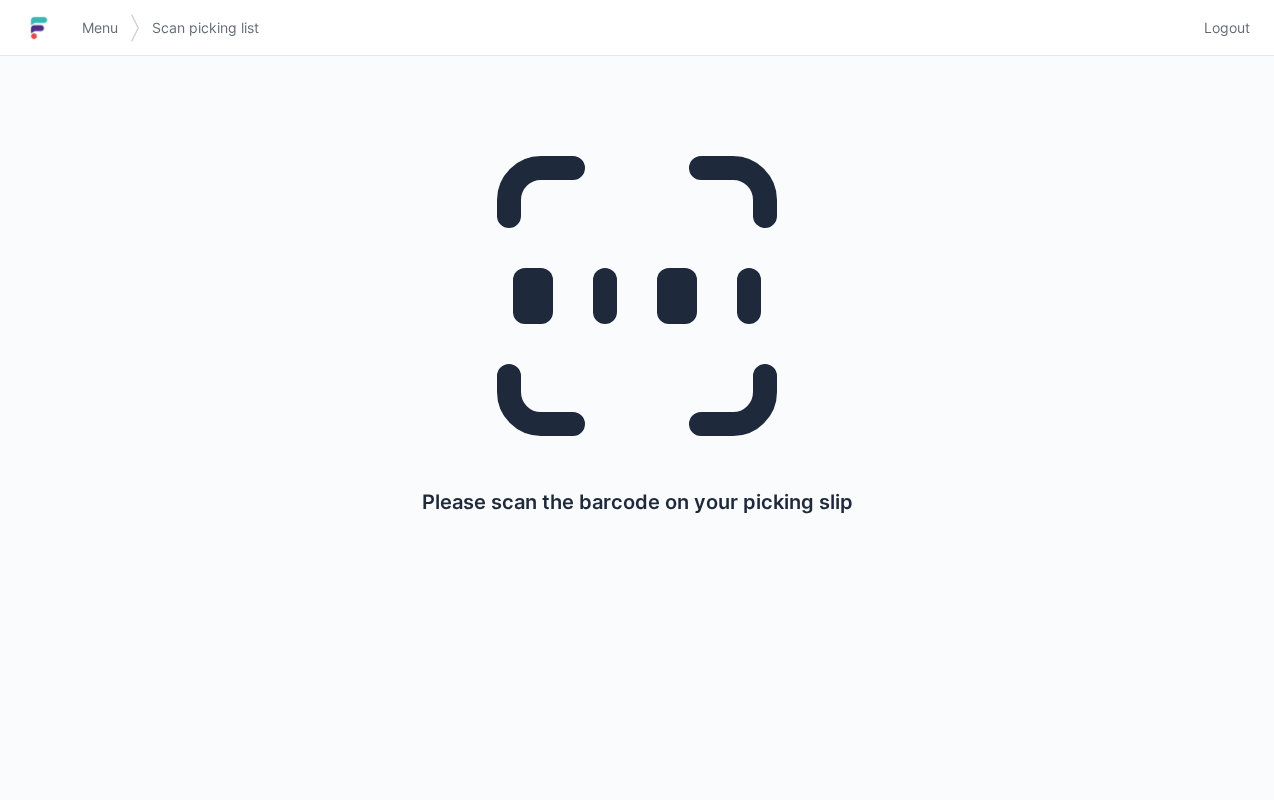 scroll, scrollTop: 0, scrollLeft: 0, axis: both 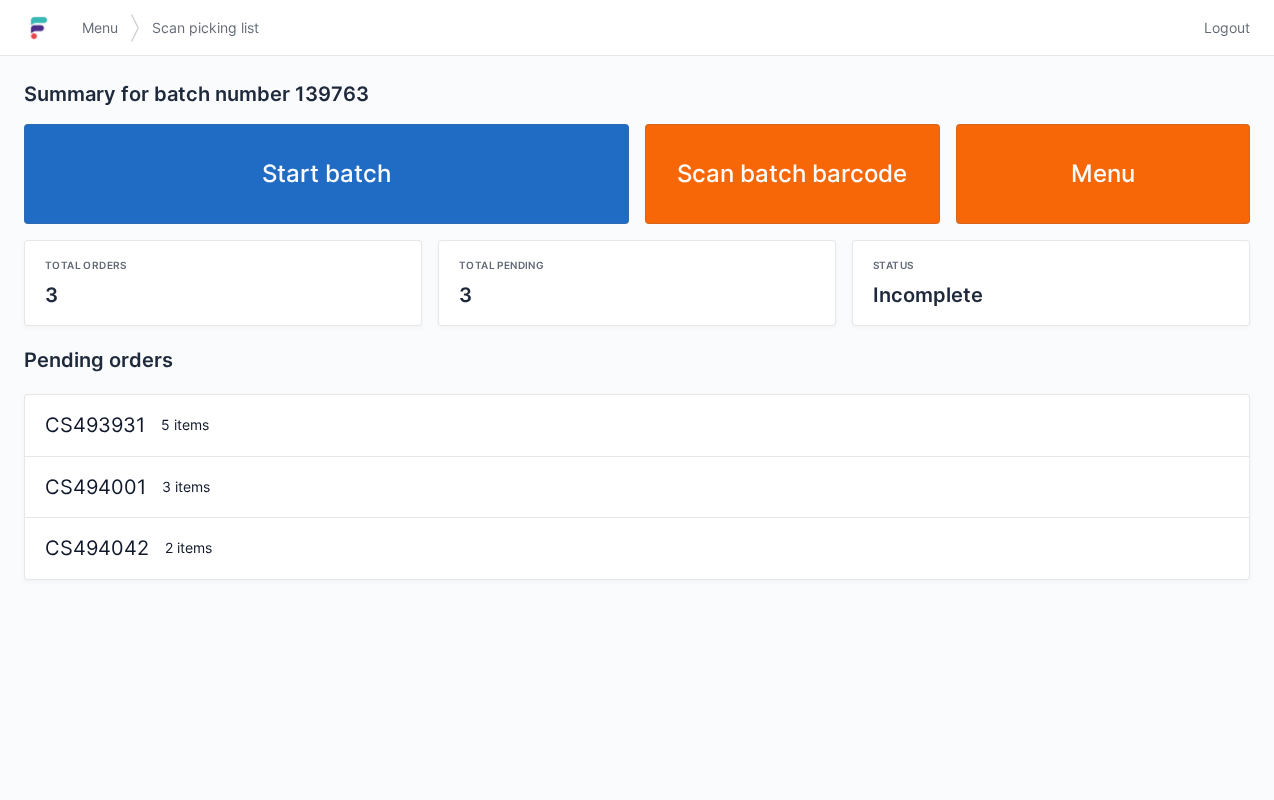 click on "Start batch" at bounding box center [326, 174] 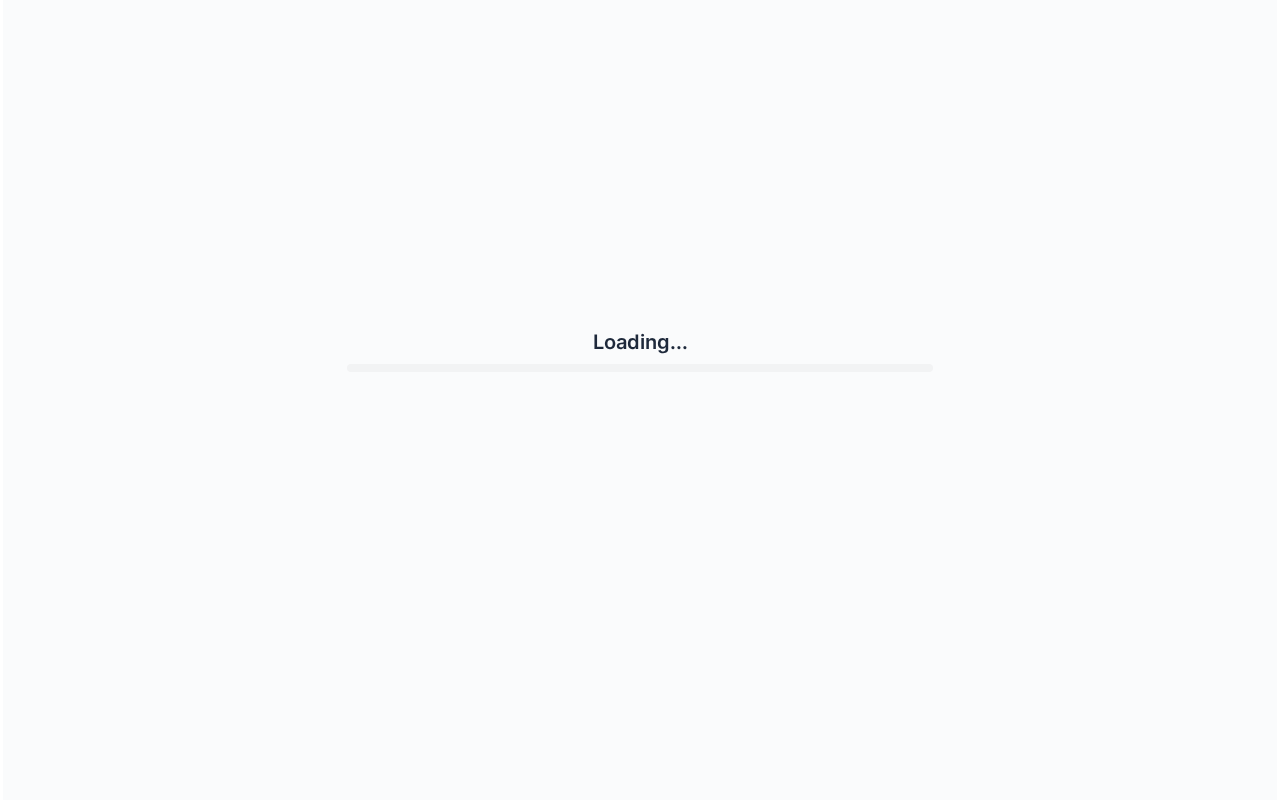 scroll, scrollTop: 0, scrollLeft: 0, axis: both 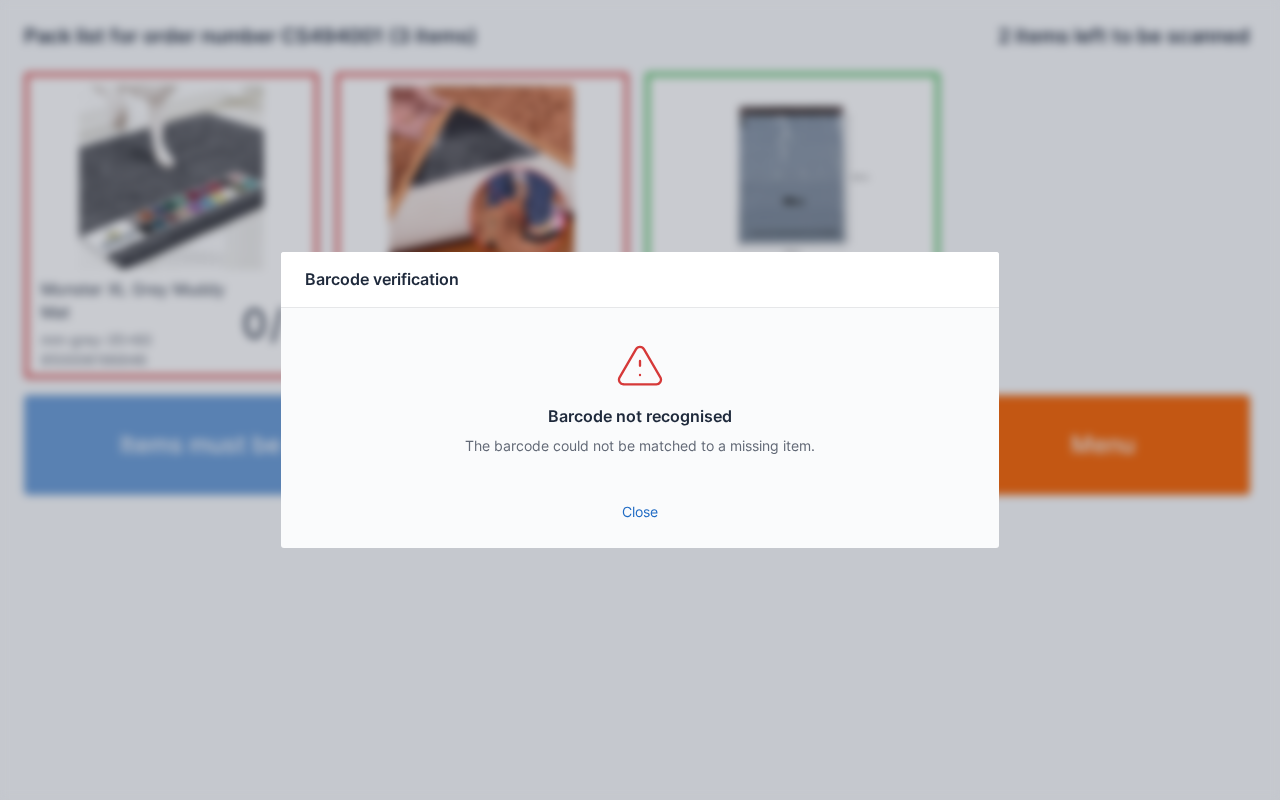 click on "Close" at bounding box center [640, 512] 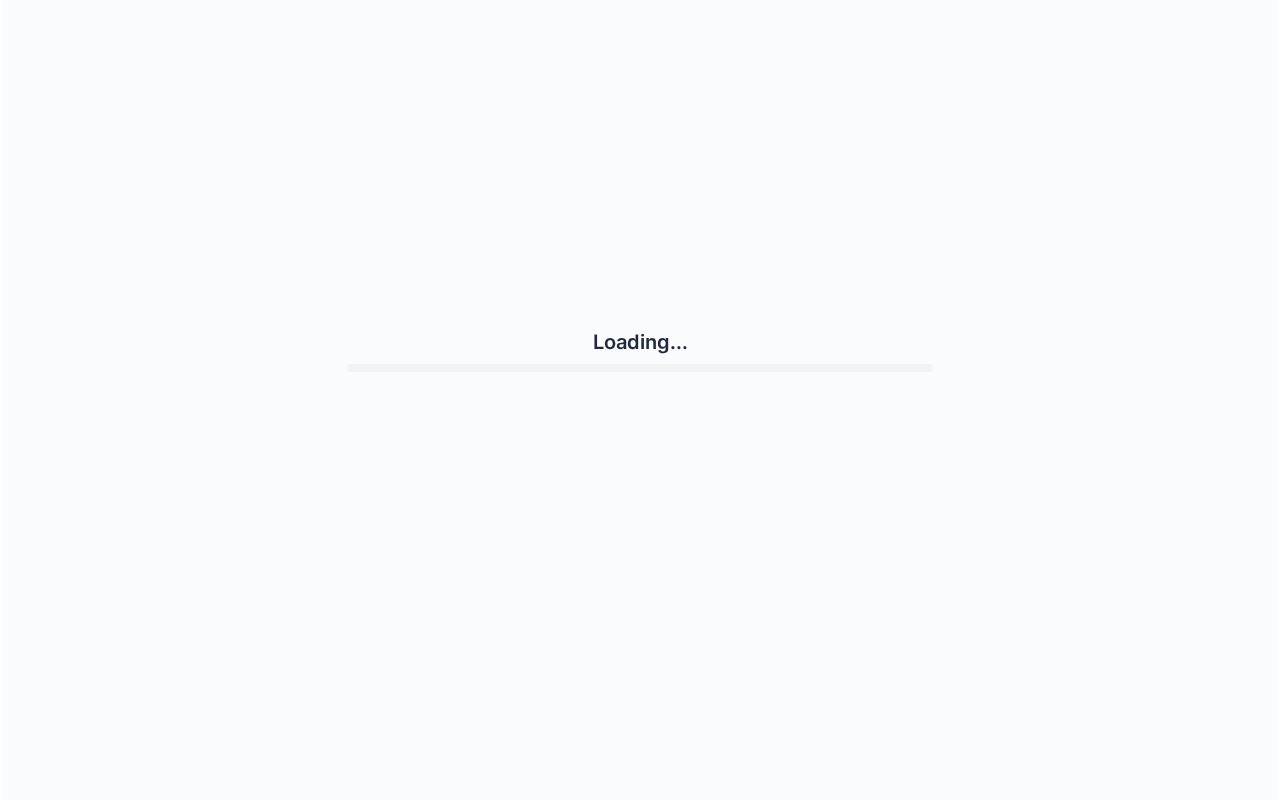 scroll, scrollTop: 0, scrollLeft: 0, axis: both 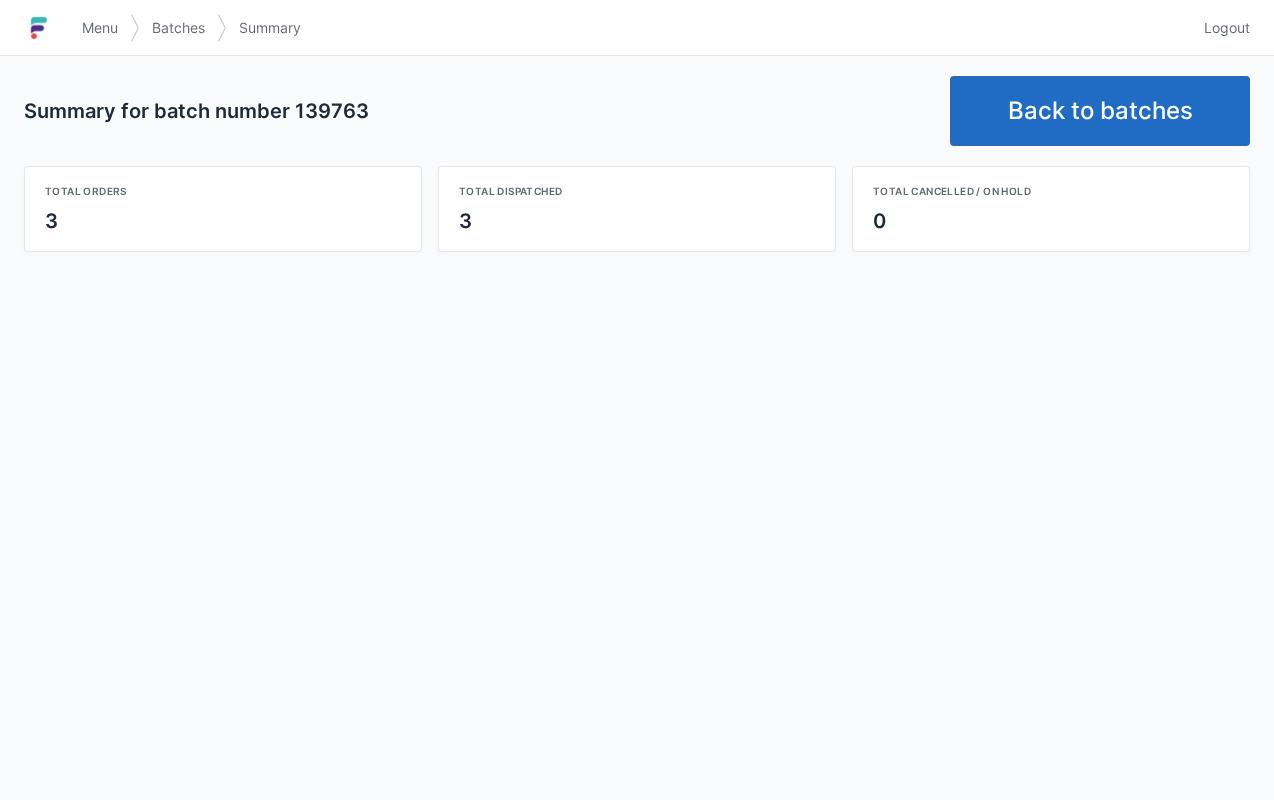 click on "Back to batches" at bounding box center [1100, 111] 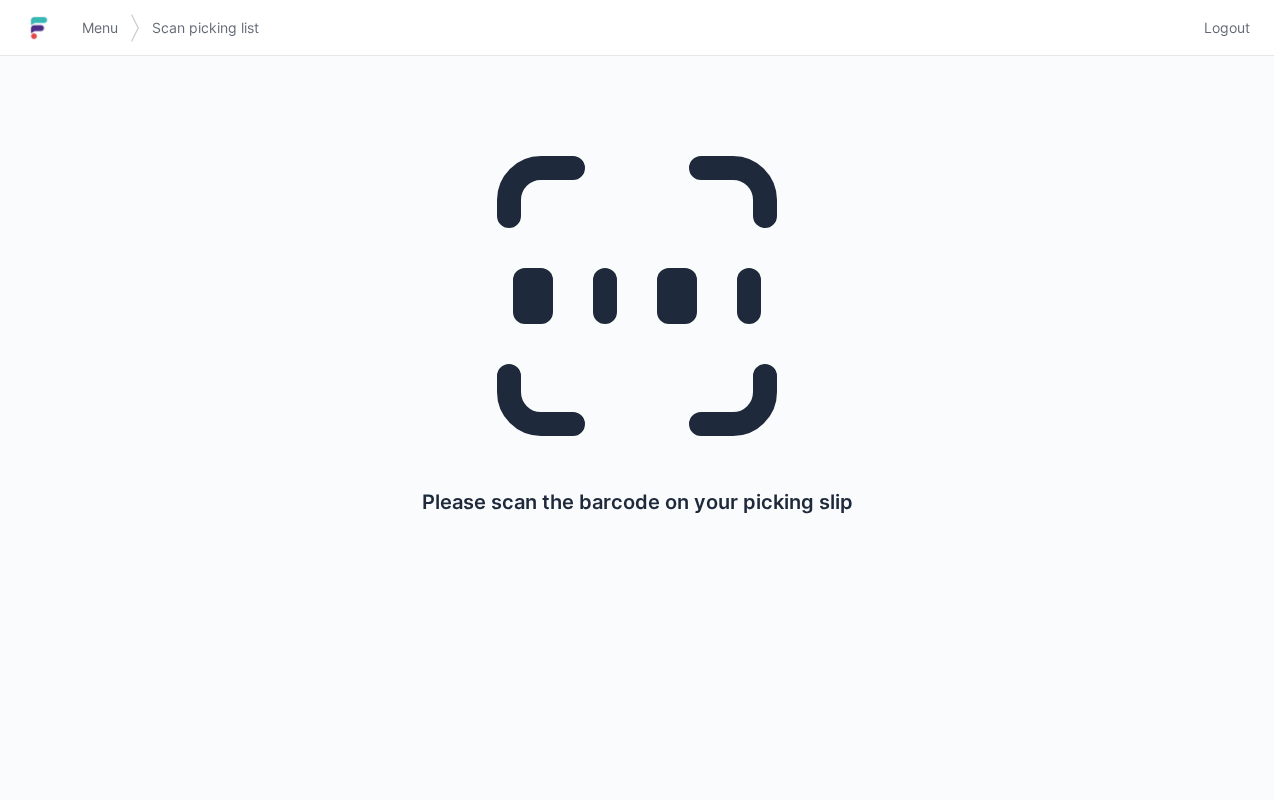 scroll, scrollTop: 0, scrollLeft: 0, axis: both 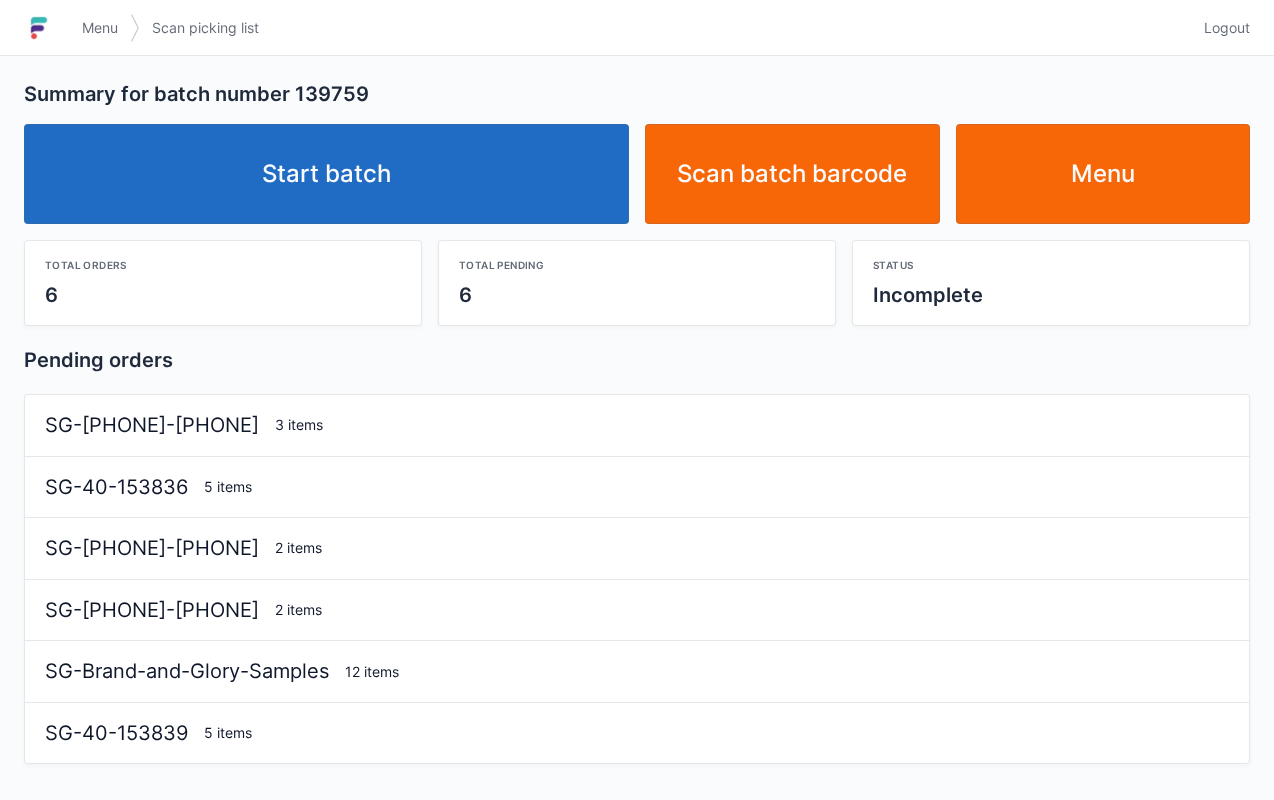 click on "Start batch" at bounding box center (326, 174) 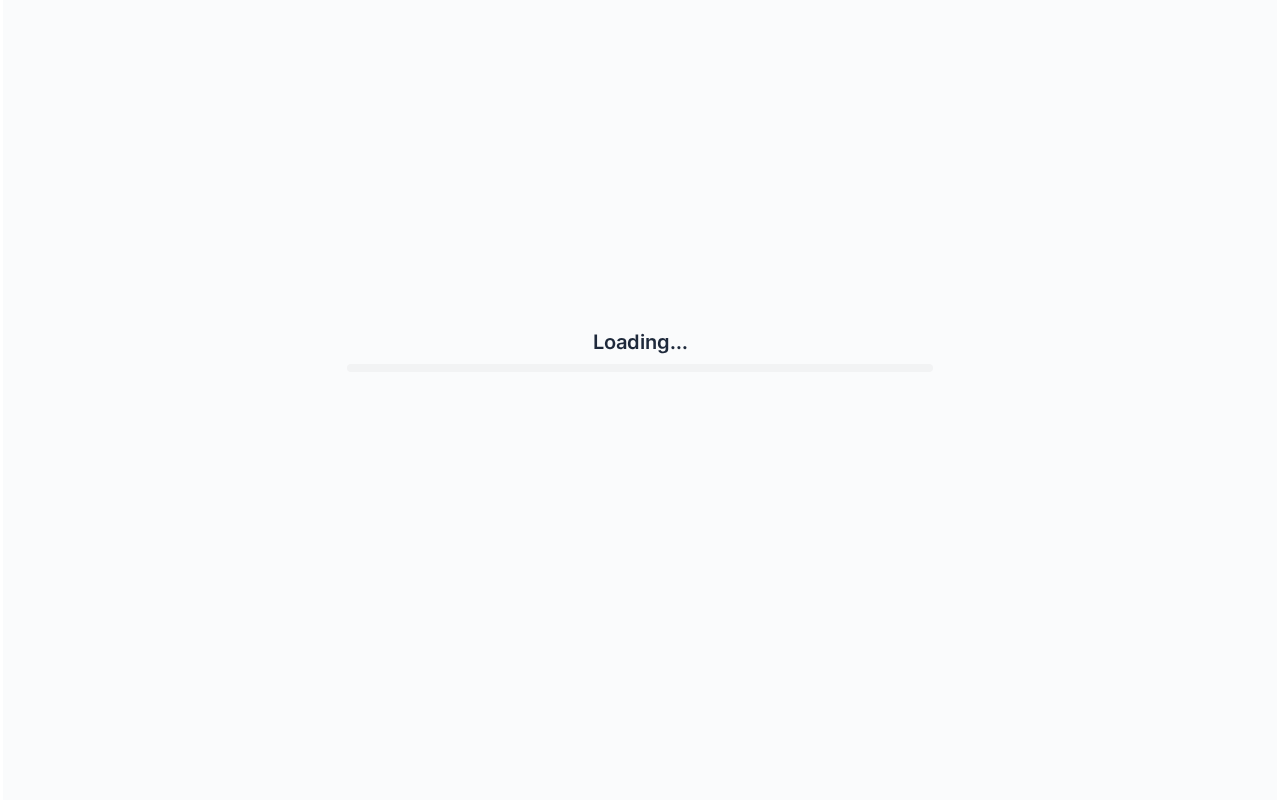 scroll, scrollTop: 0, scrollLeft: 0, axis: both 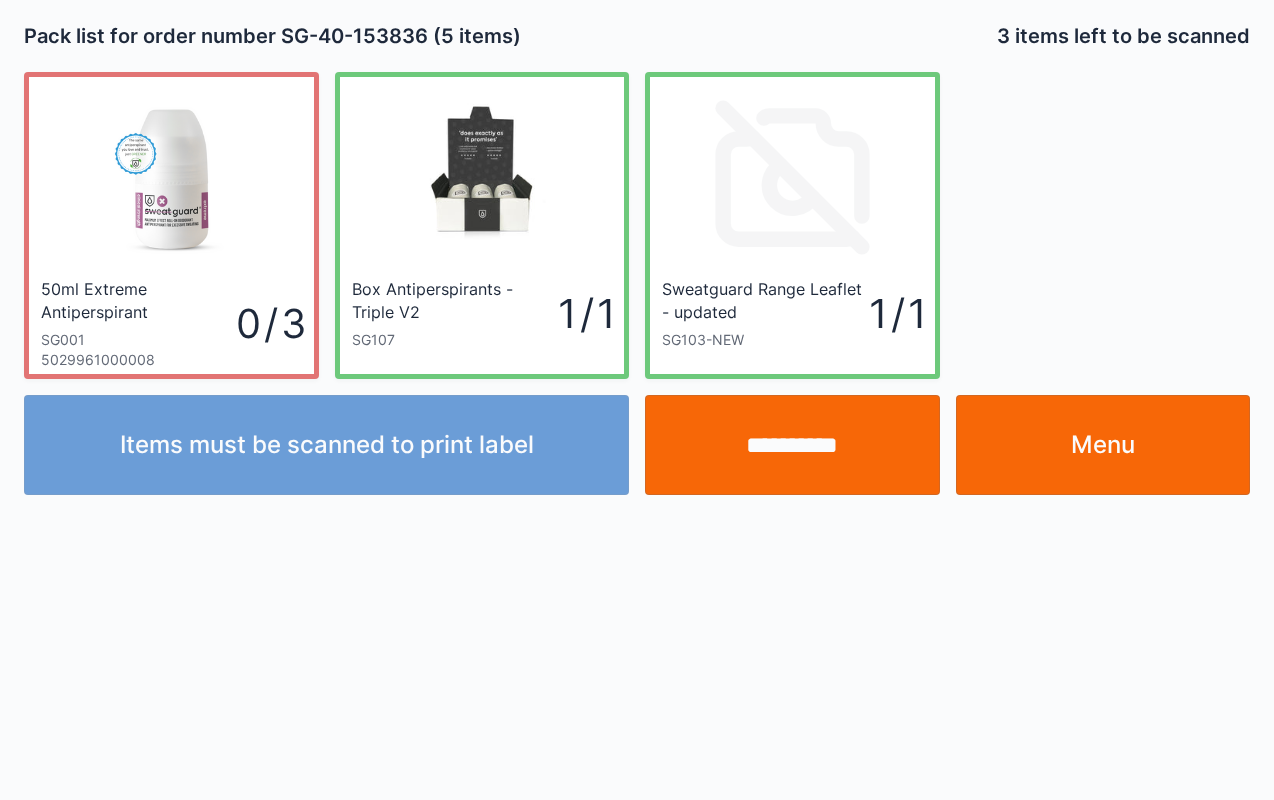 click on "**********" at bounding box center [792, 445] 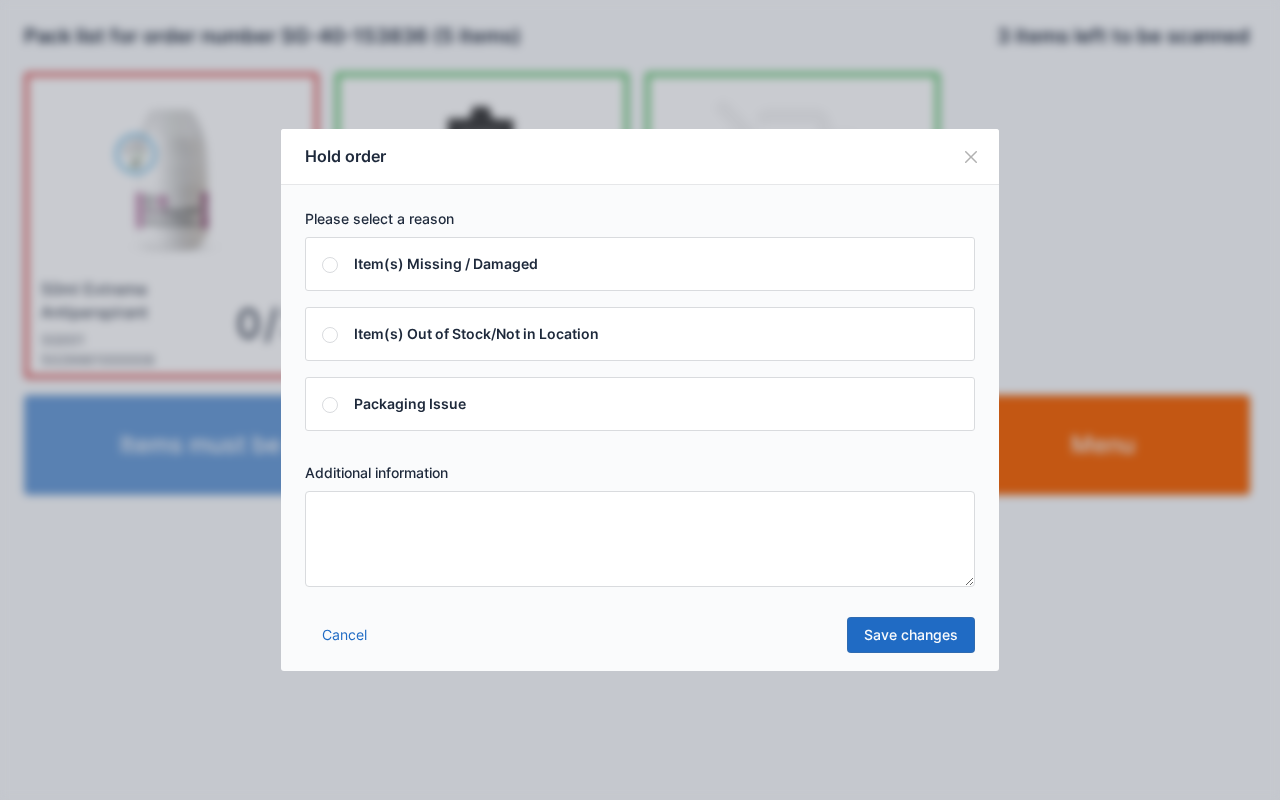 click at bounding box center [640, 539] 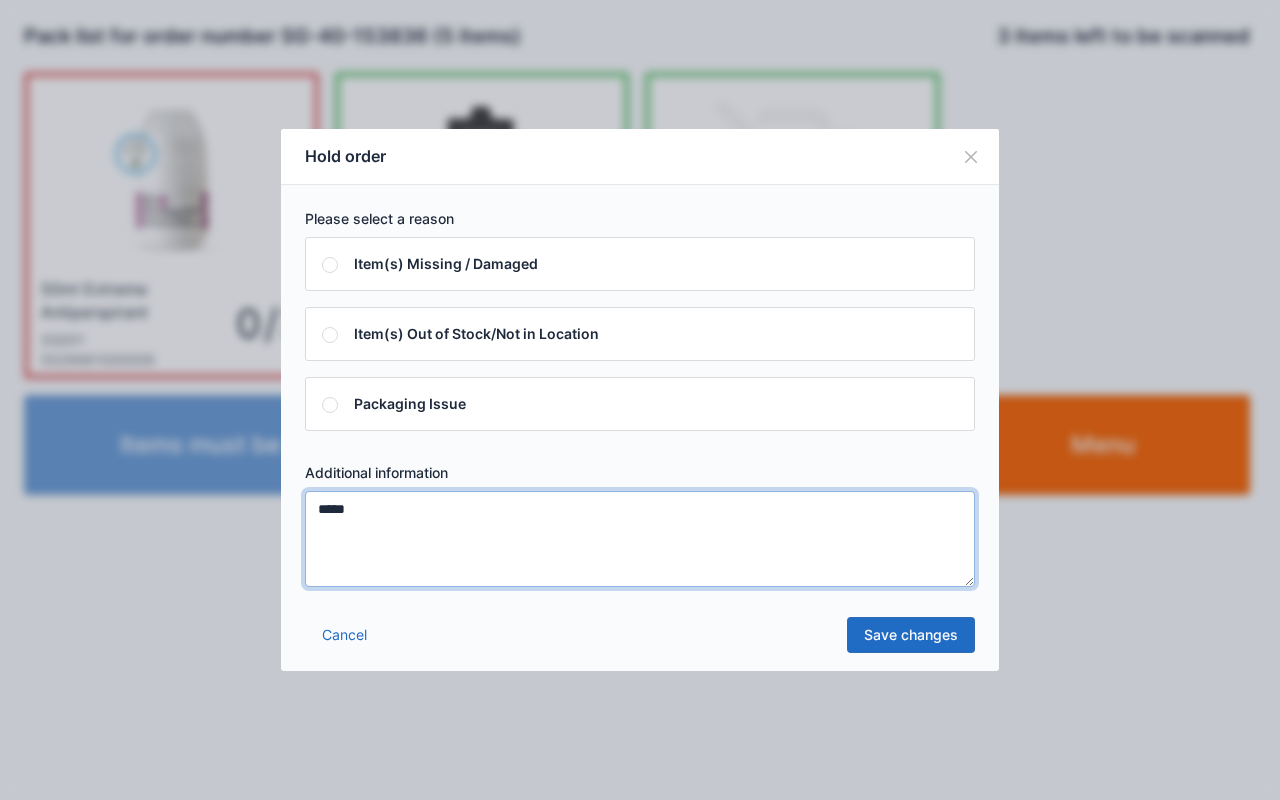 type on "****" 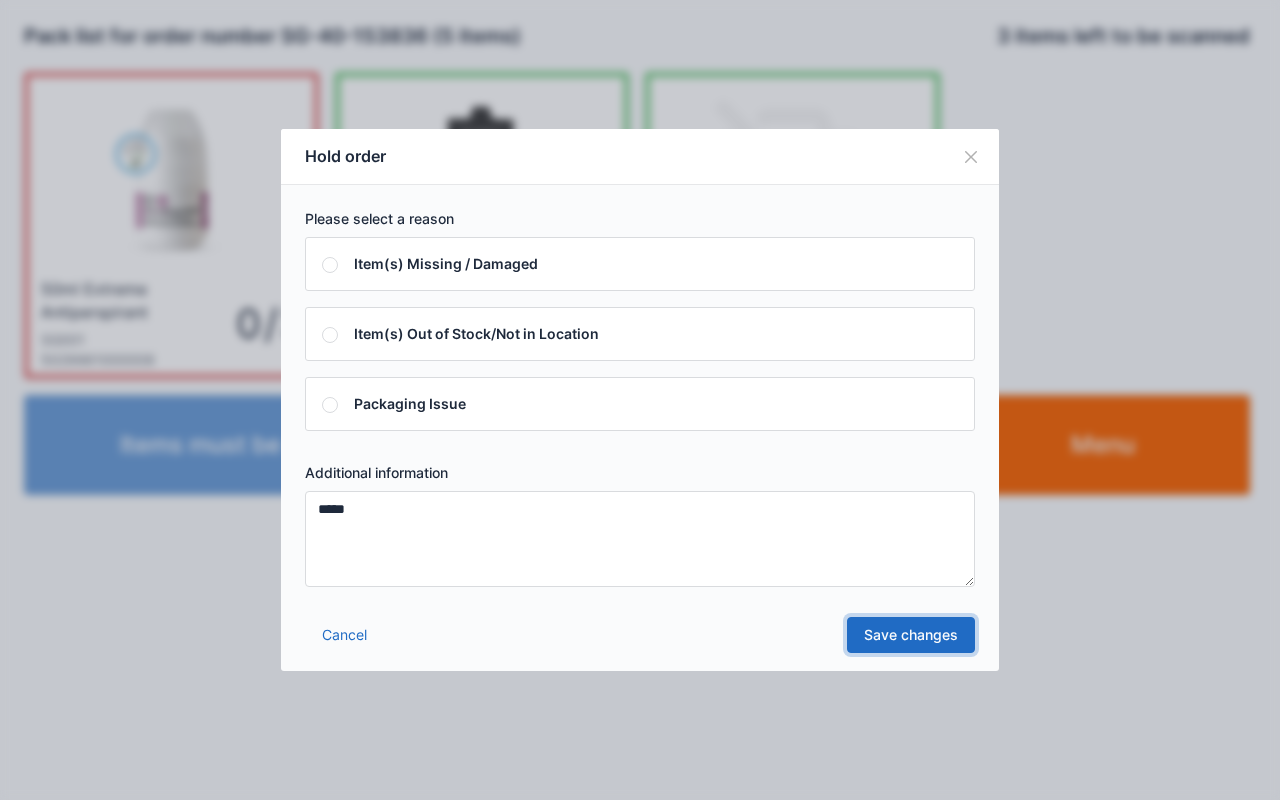 click on "Save changes" at bounding box center (911, 635) 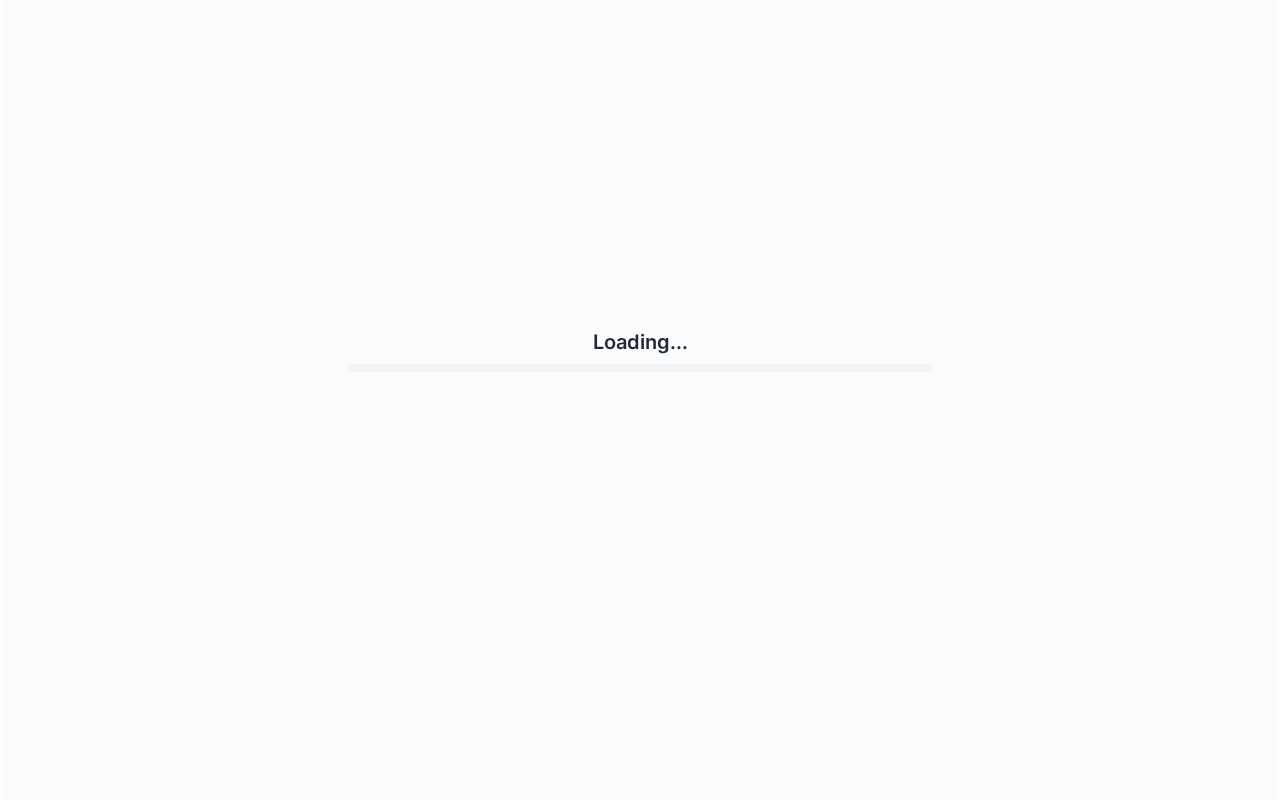 scroll, scrollTop: 0, scrollLeft: 0, axis: both 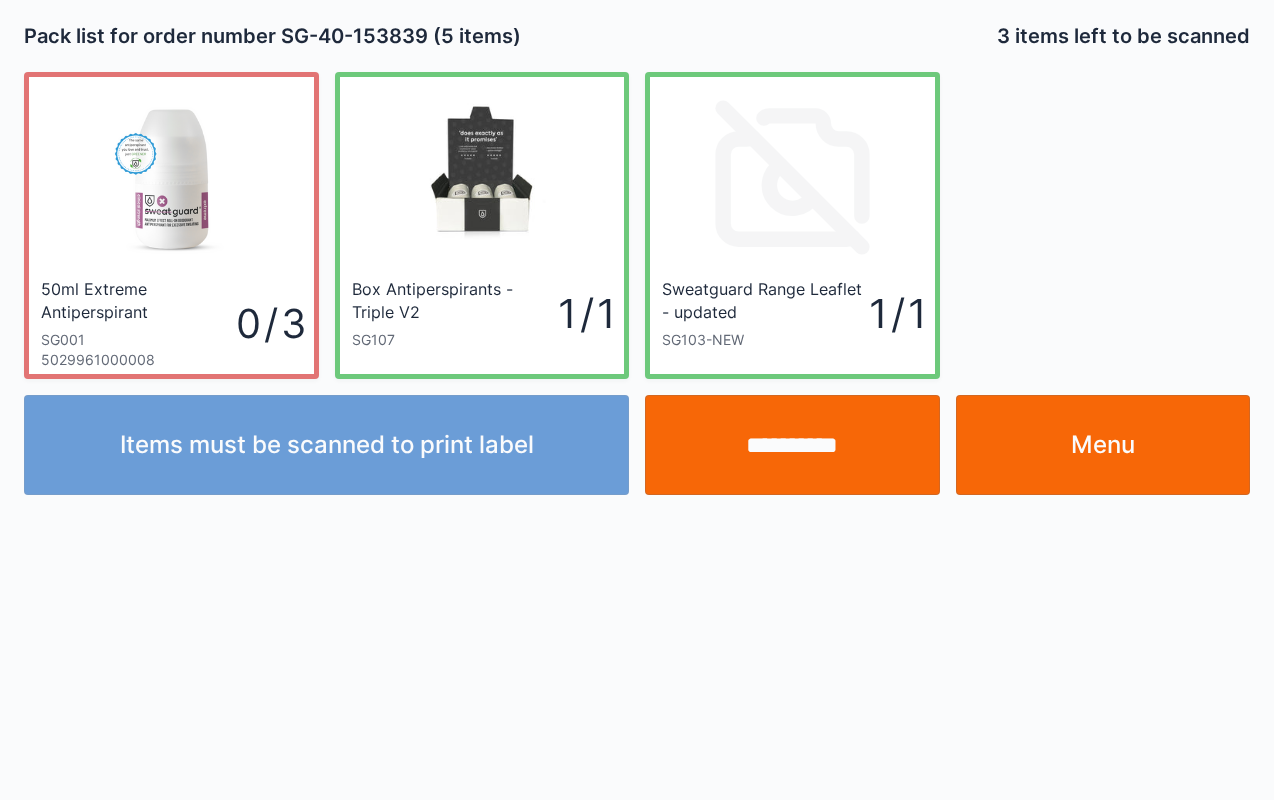 click on "**********" at bounding box center [792, 445] 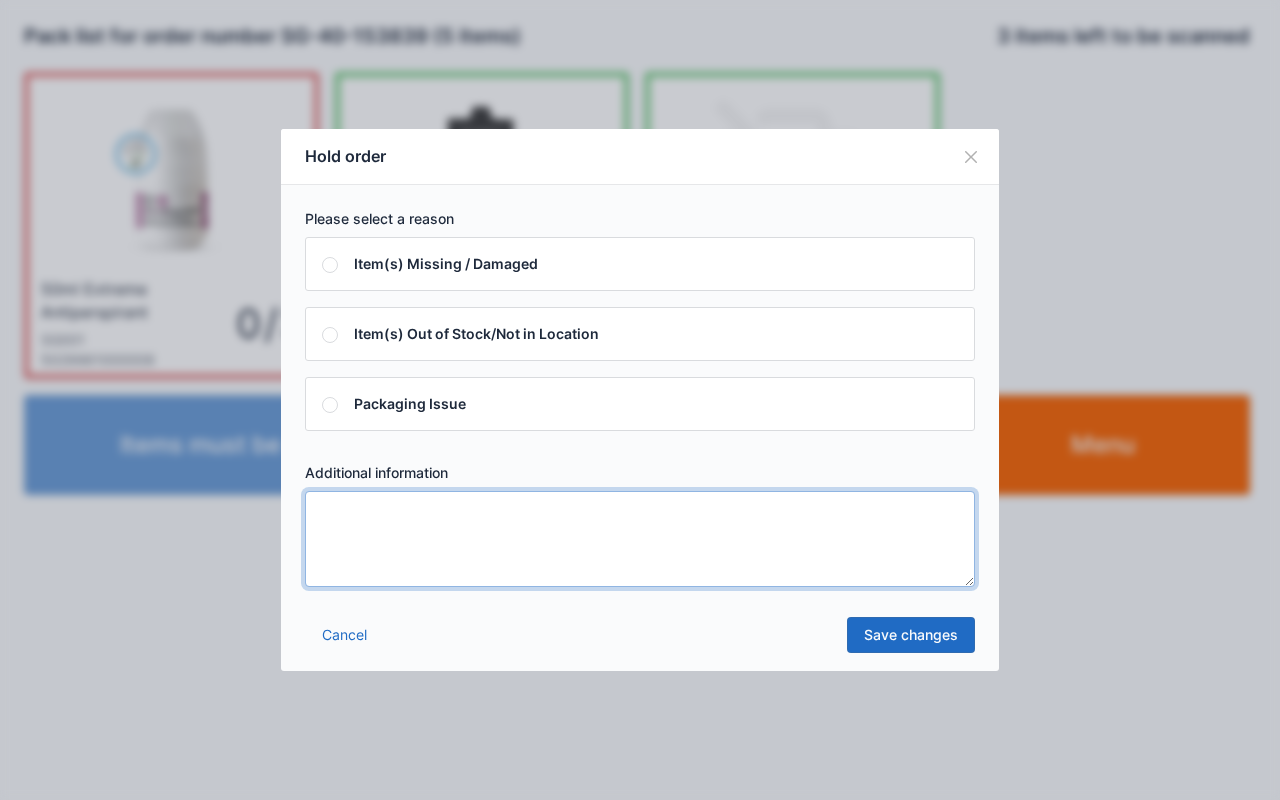 click at bounding box center [640, 539] 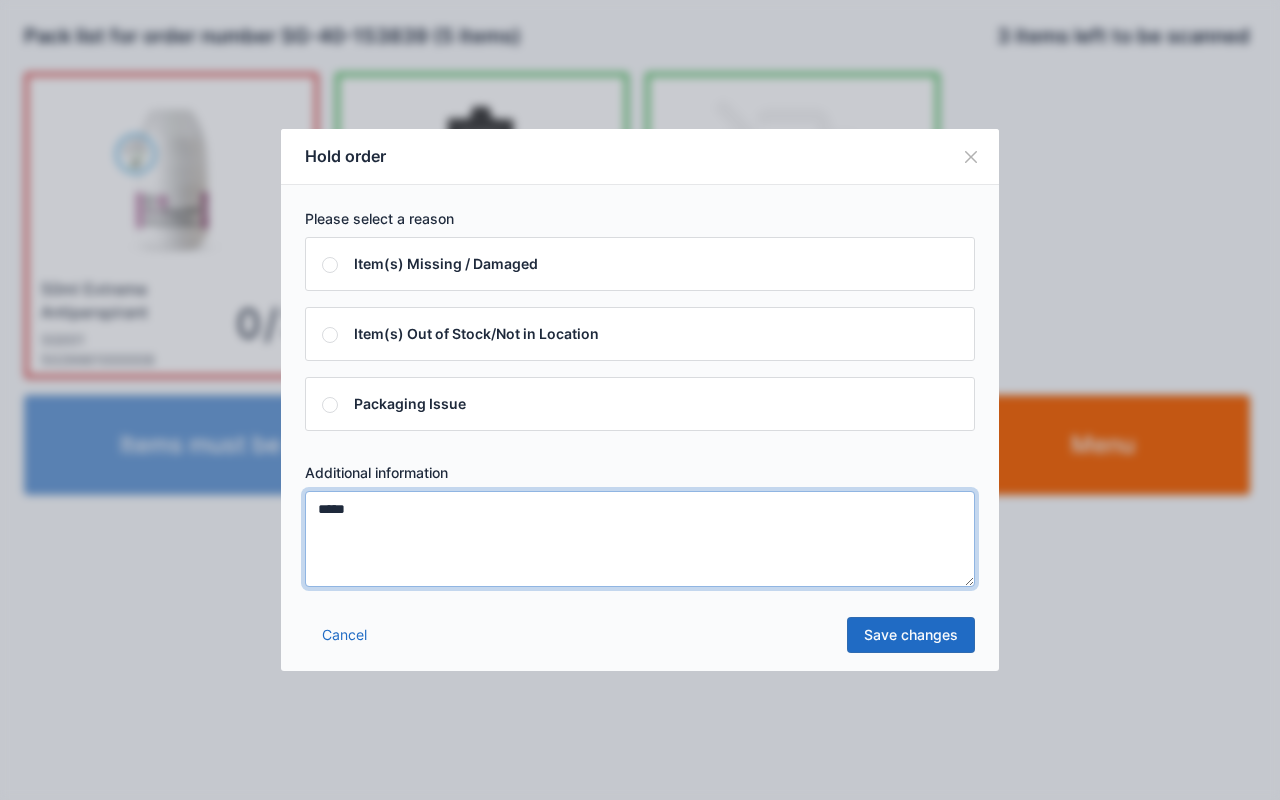 type on "****" 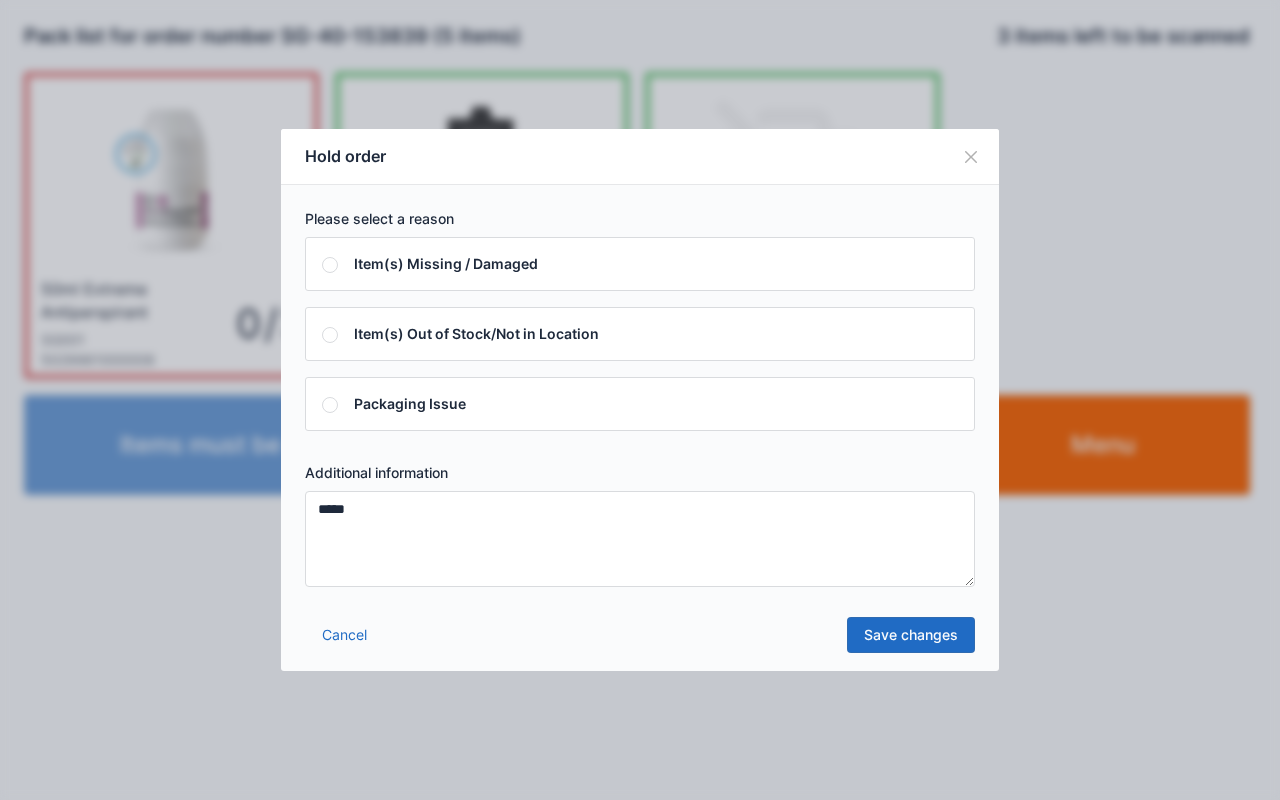 click on "Save changes" at bounding box center [911, 635] 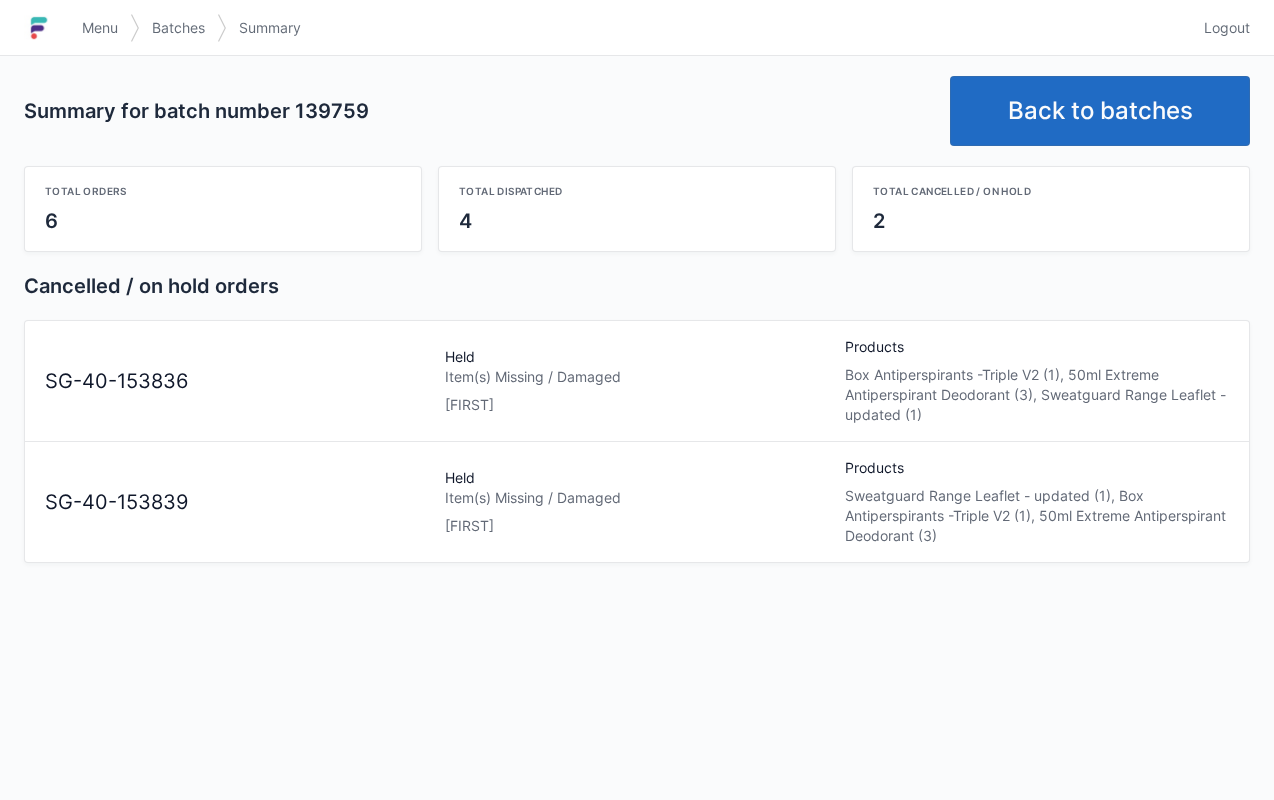 scroll, scrollTop: 0, scrollLeft: 0, axis: both 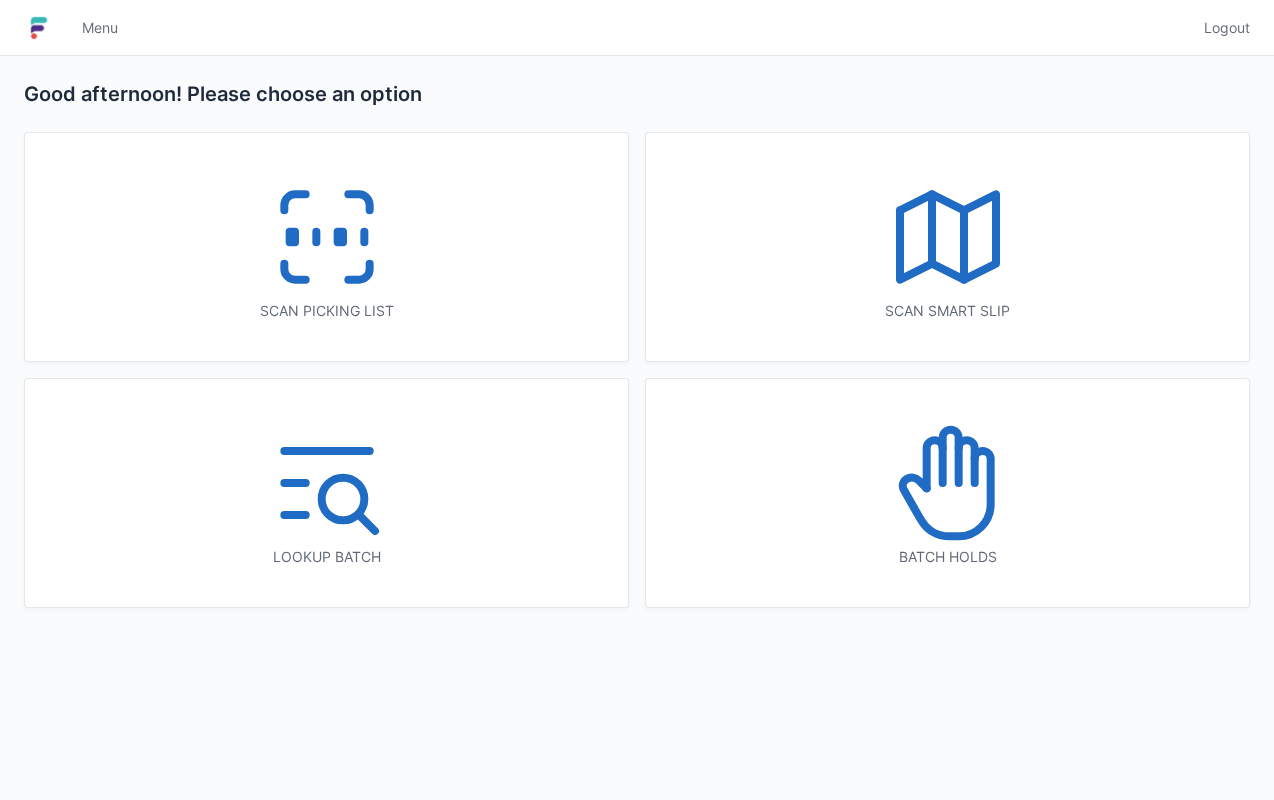 click on "Batch holds" at bounding box center (947, 557) 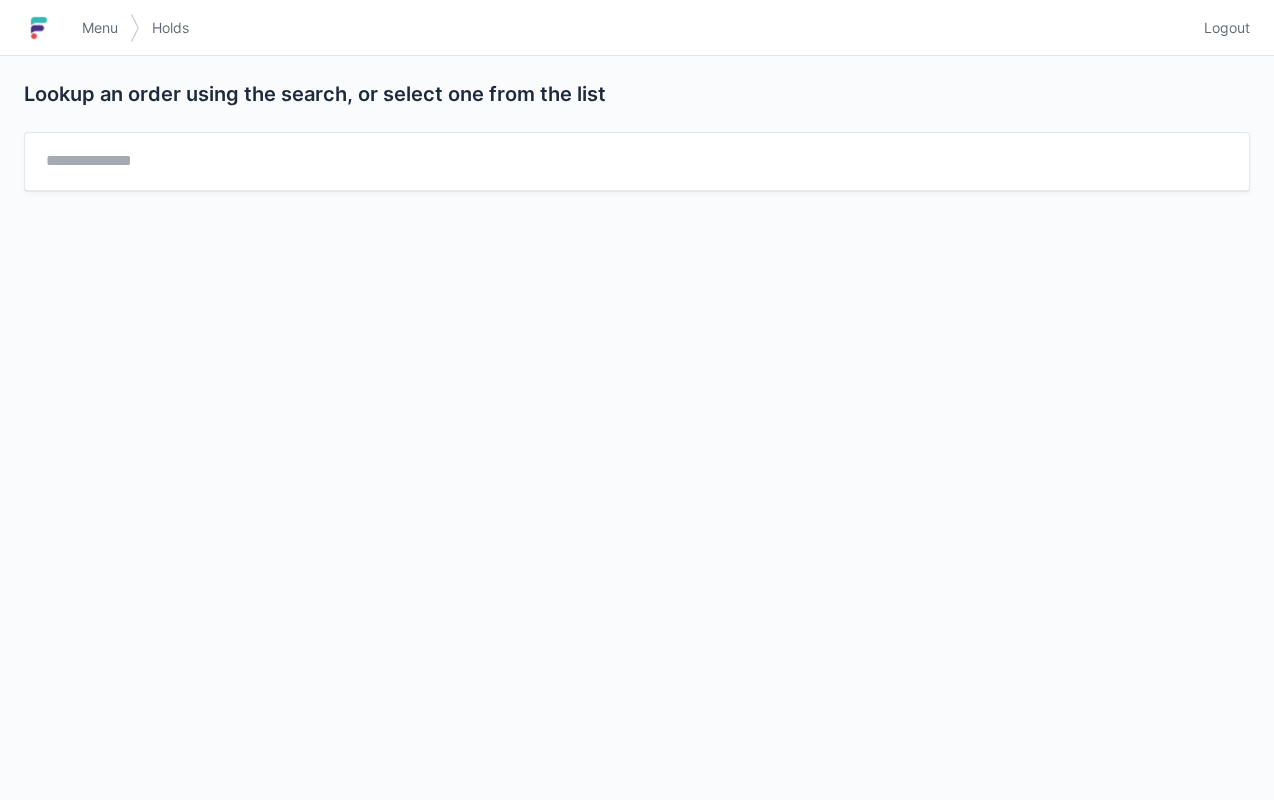scroll, scrollTop: 0, scrollLeft: 0, axis: both 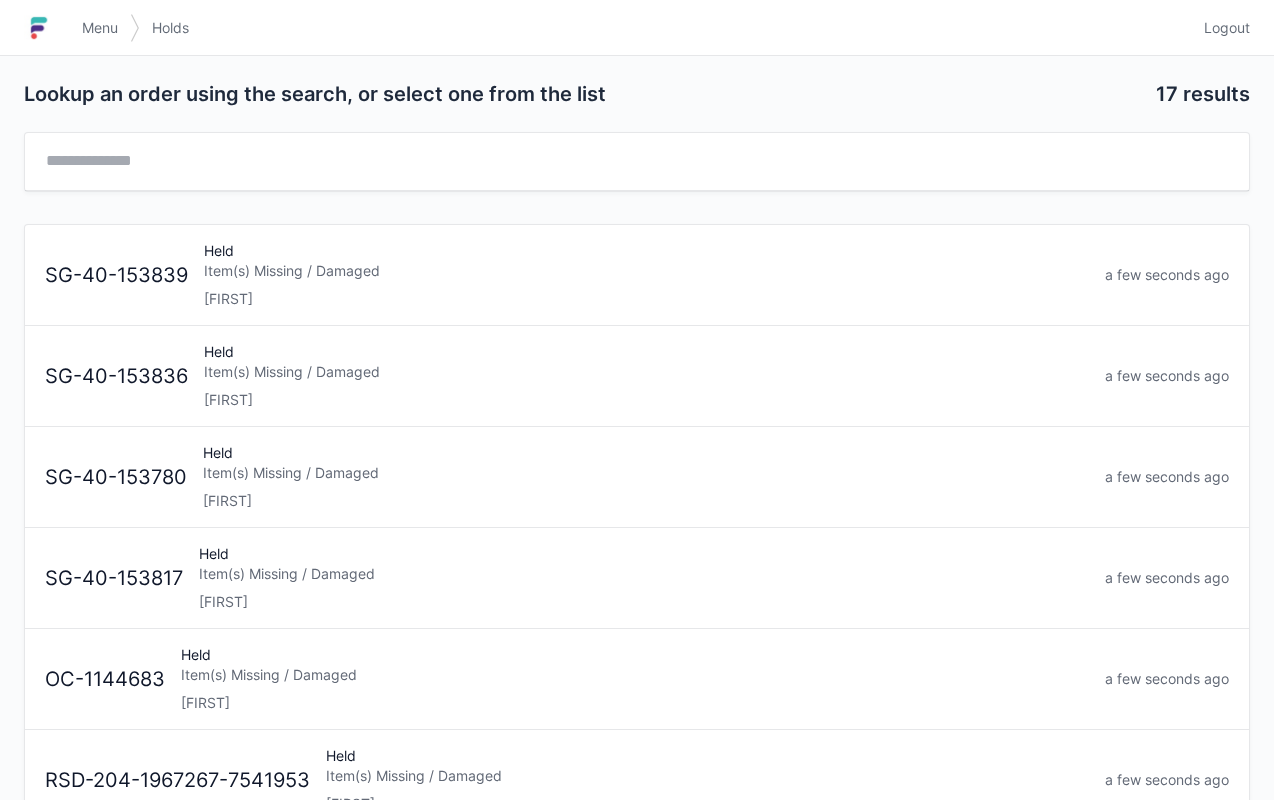 click on "Item(s) Missing / Damaged" at bounding box center [646, 271] 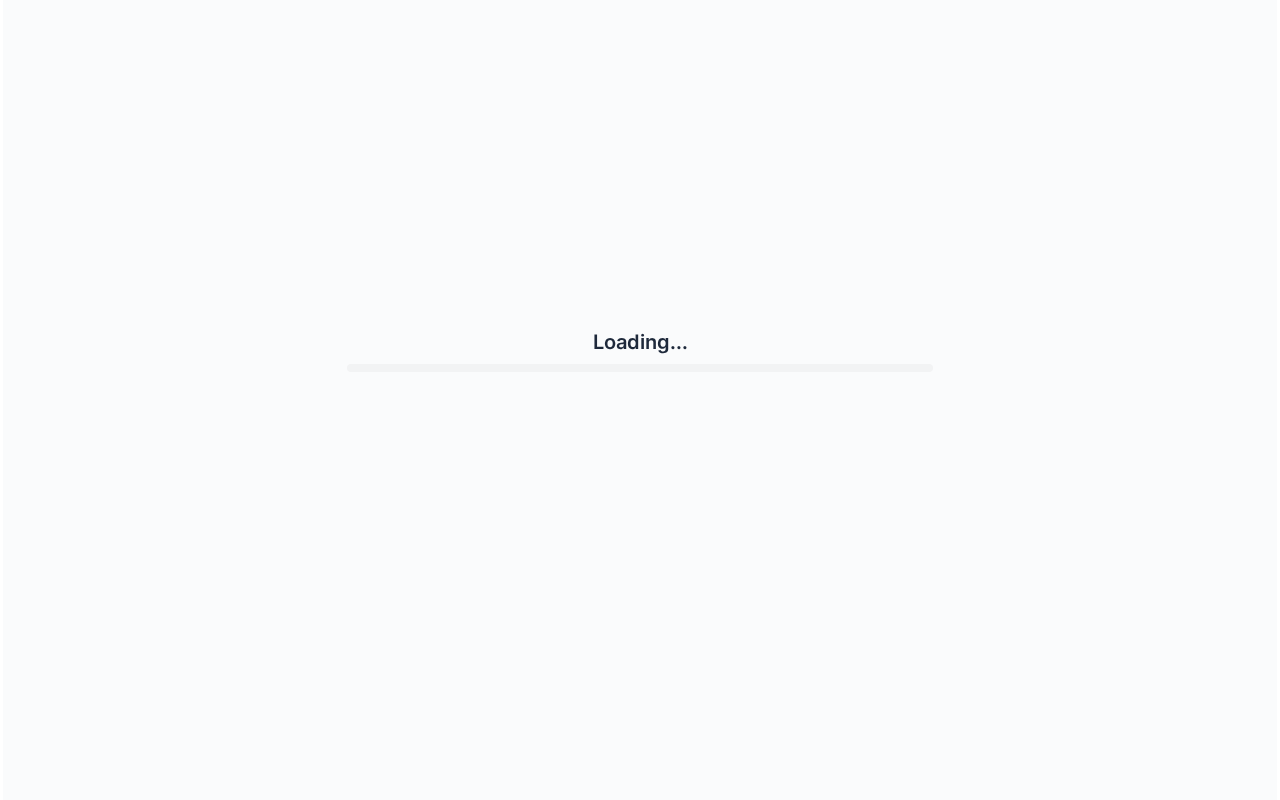scroll, scrollTop: 0, scrollLeft: 0, axis: both 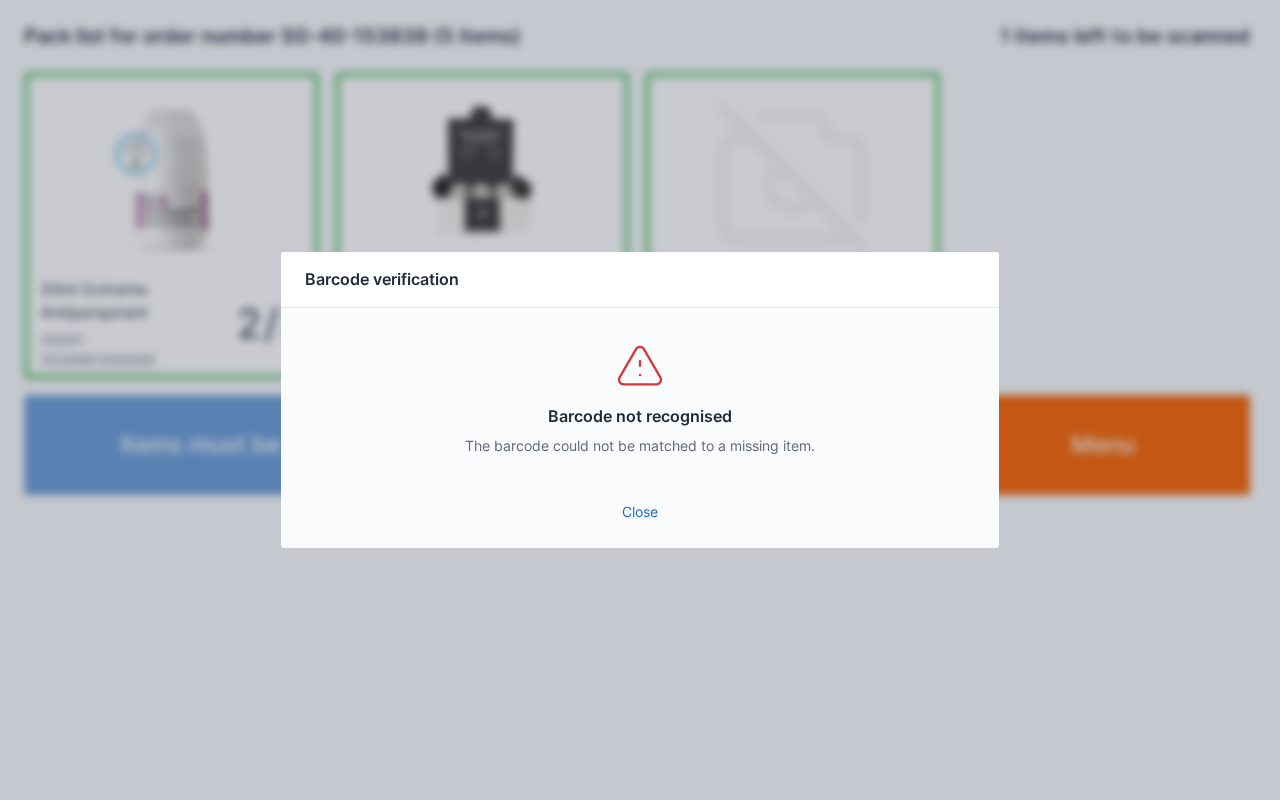 click on "Close" at bounding box center [640, 512] 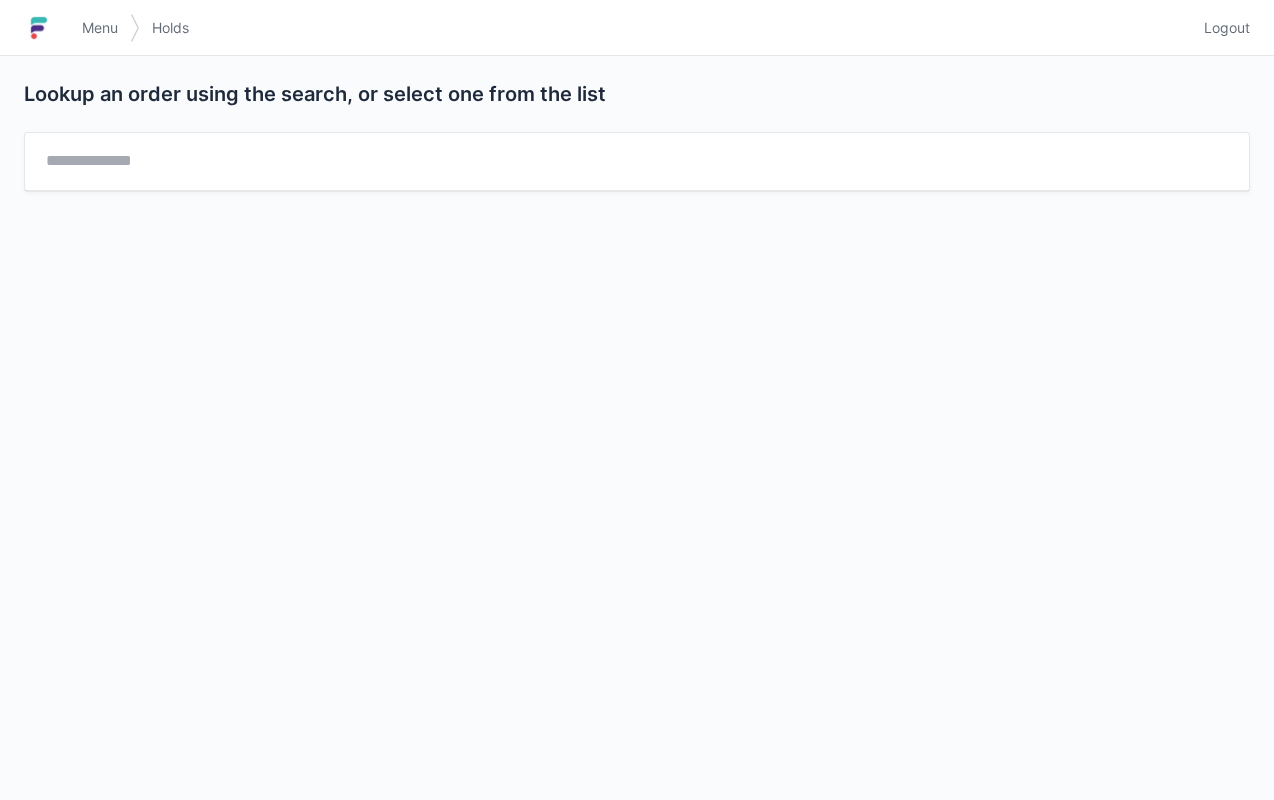 scroll, scrollTop: 0, scrollLeft: 0, axis: both 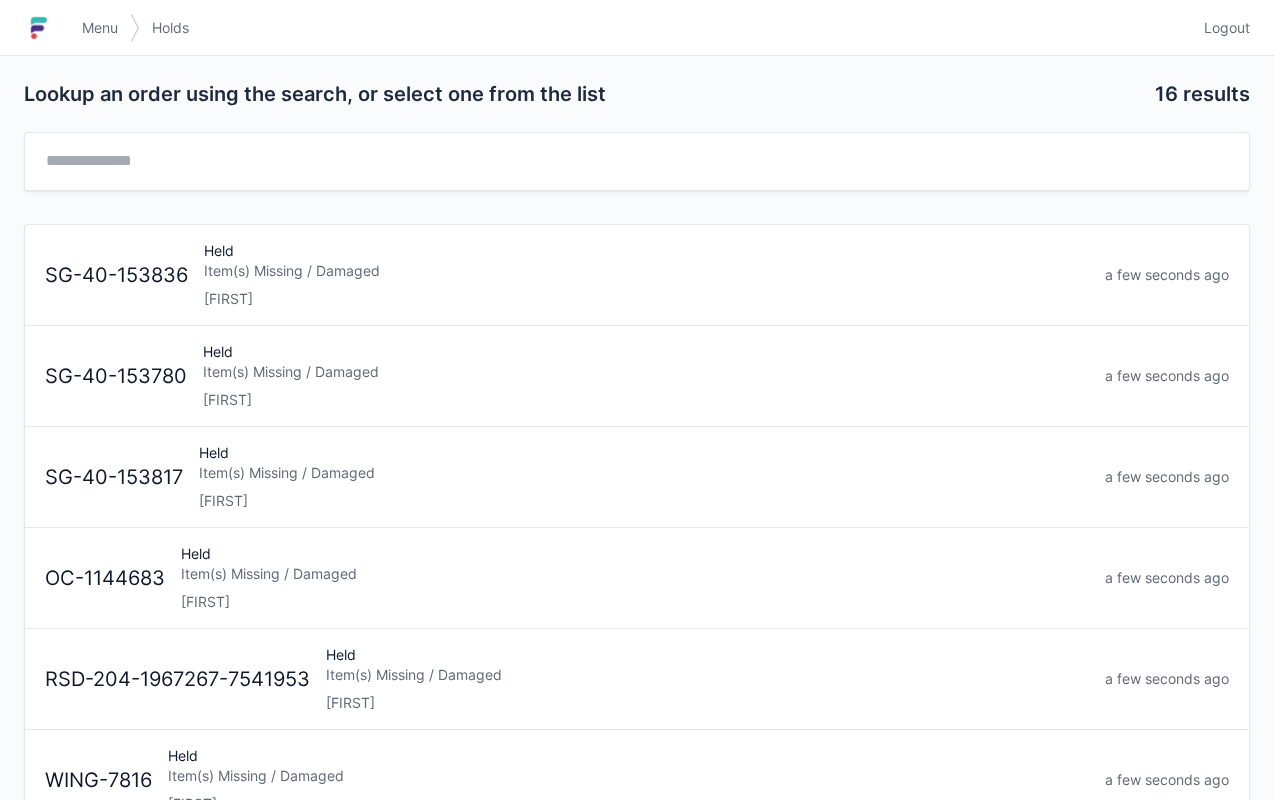 click on "Ania" at bounding box center (646, 299) 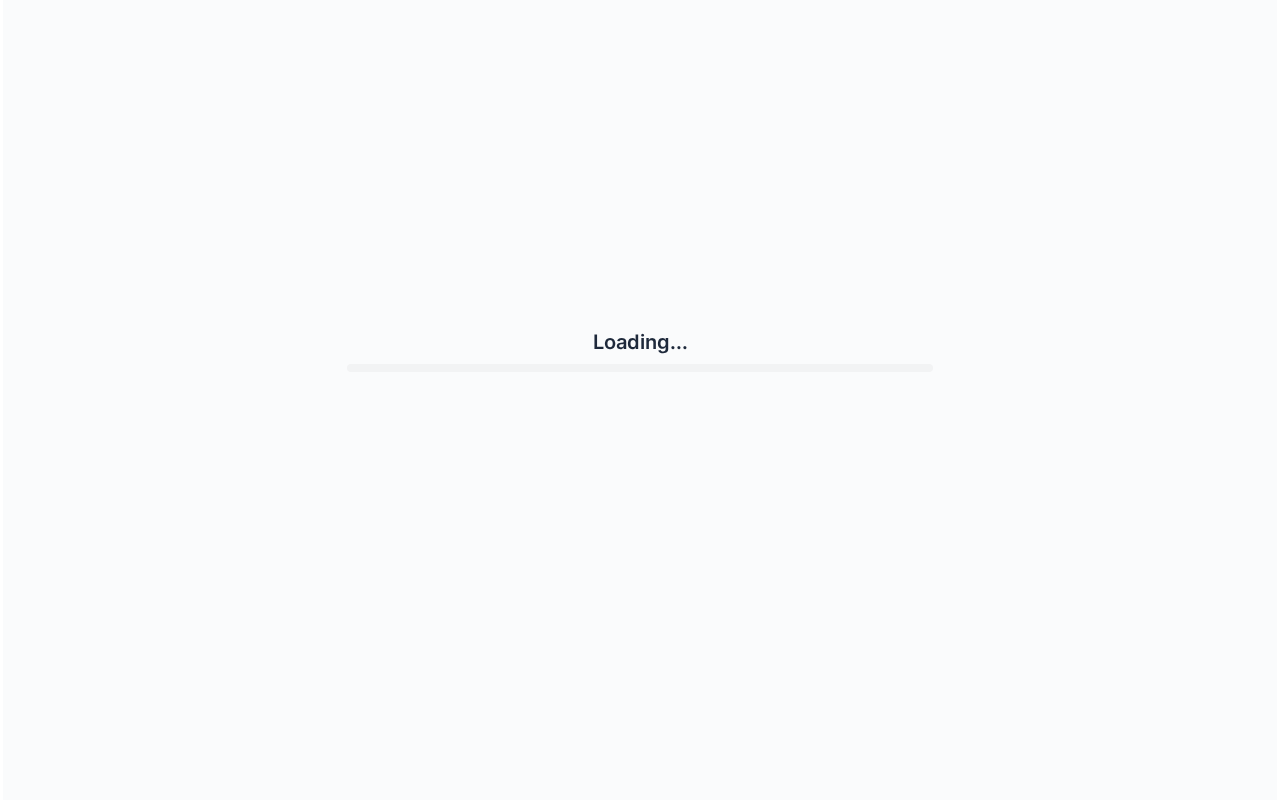 scroll, scrollTop: 0, scrollLeft: 0, axis: both 